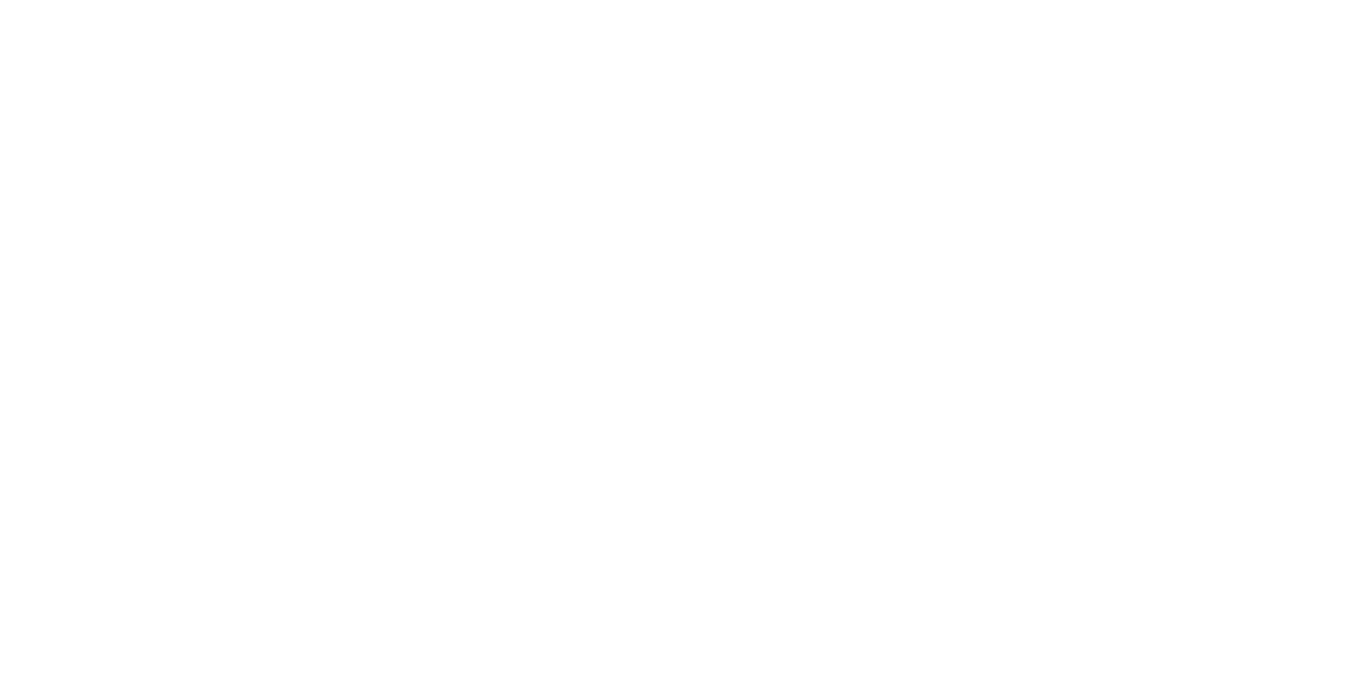 scroll, scrollTop: 0, scrollLeft: 0, axis: both 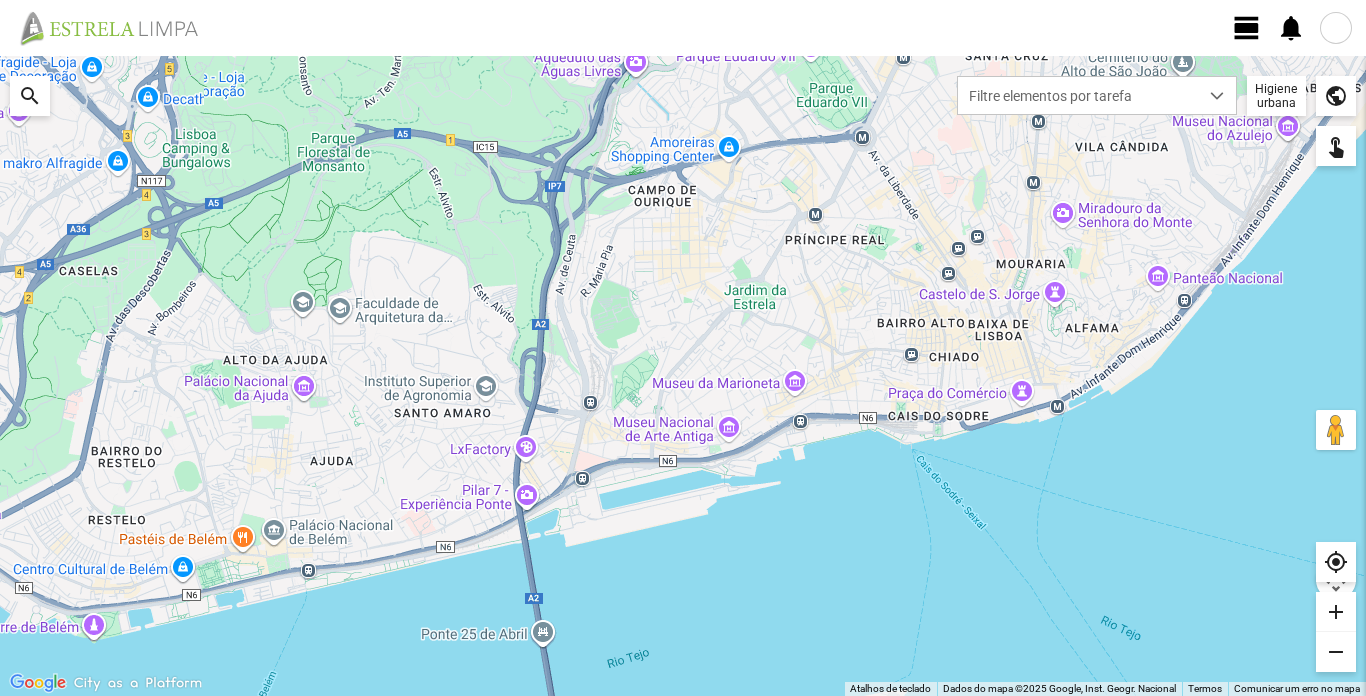 click at bounding box center [1336, 28] 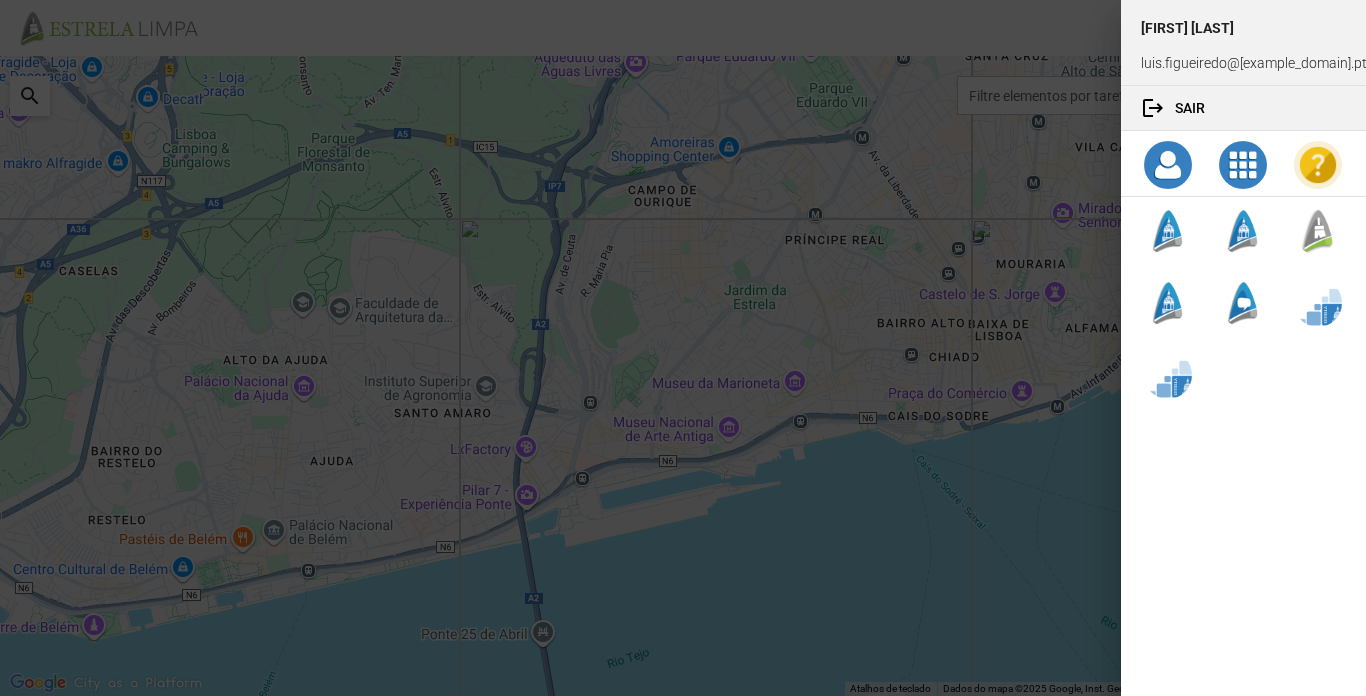 click at bounding box center (683, 348) 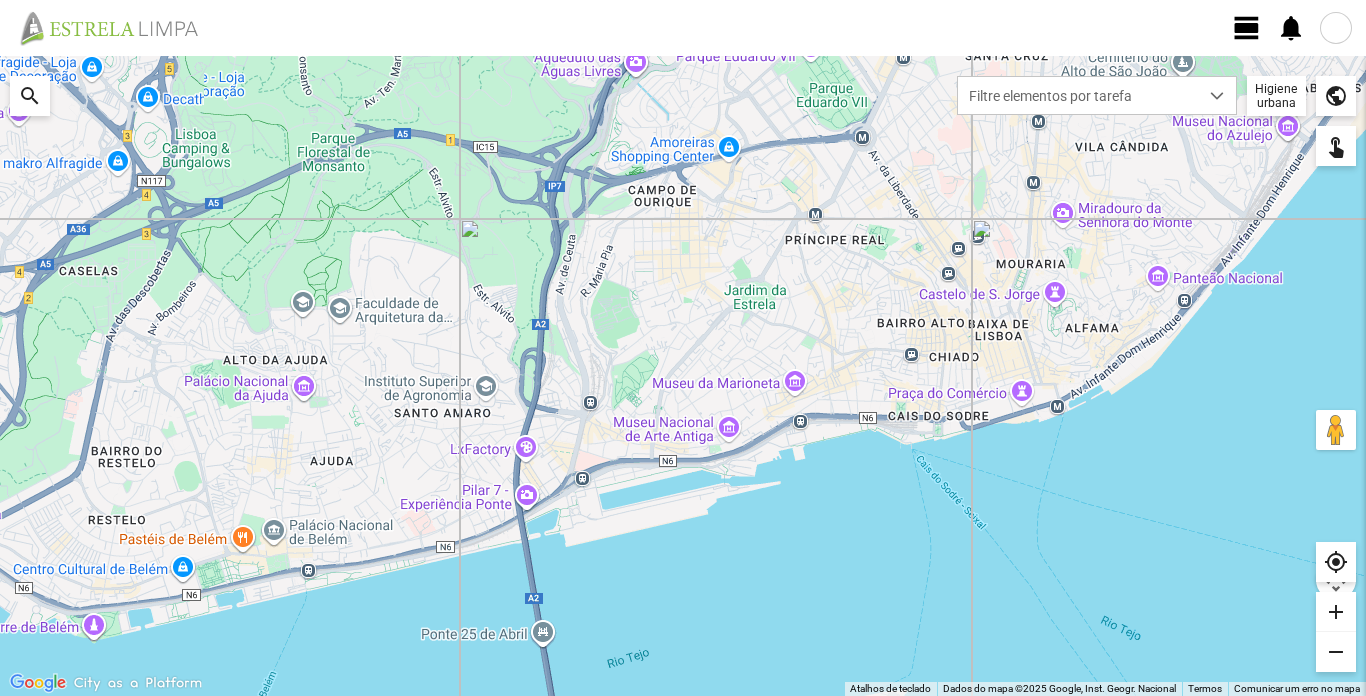 click on "view_day" at bounding box center [1247, 28] 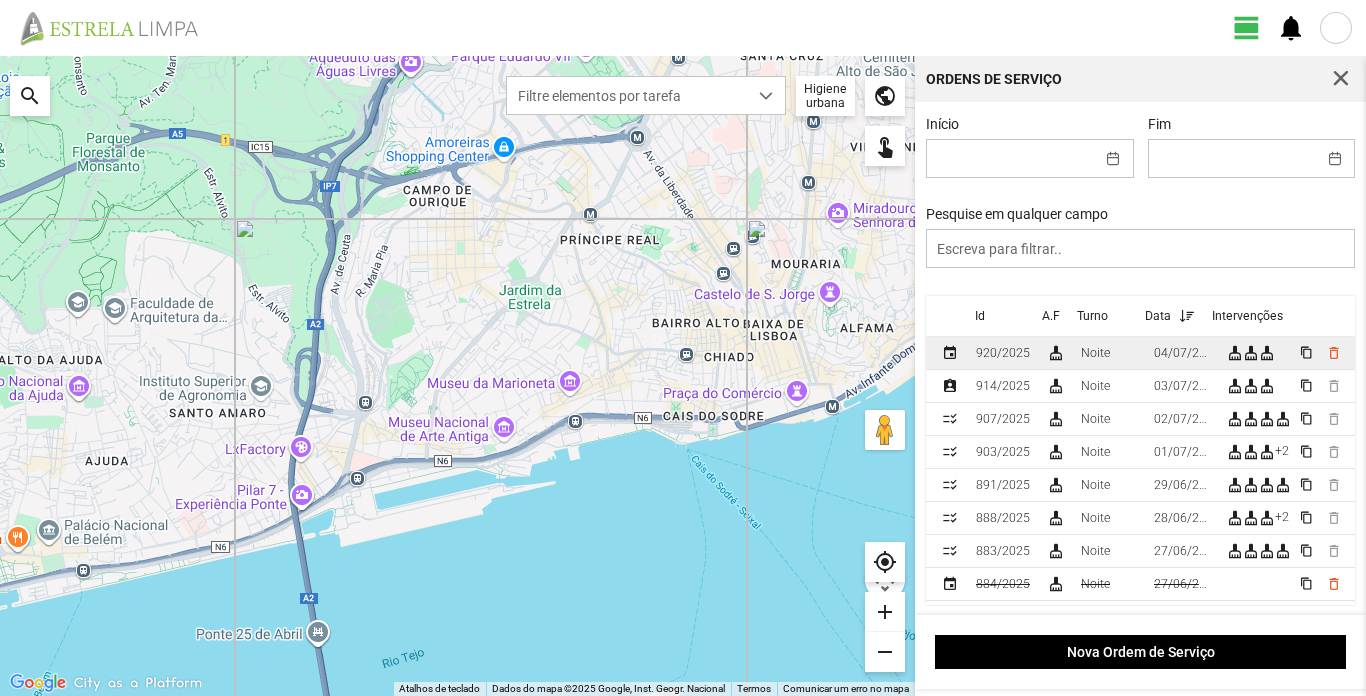 click on "920/2025" at bounding box center [1003, 353] 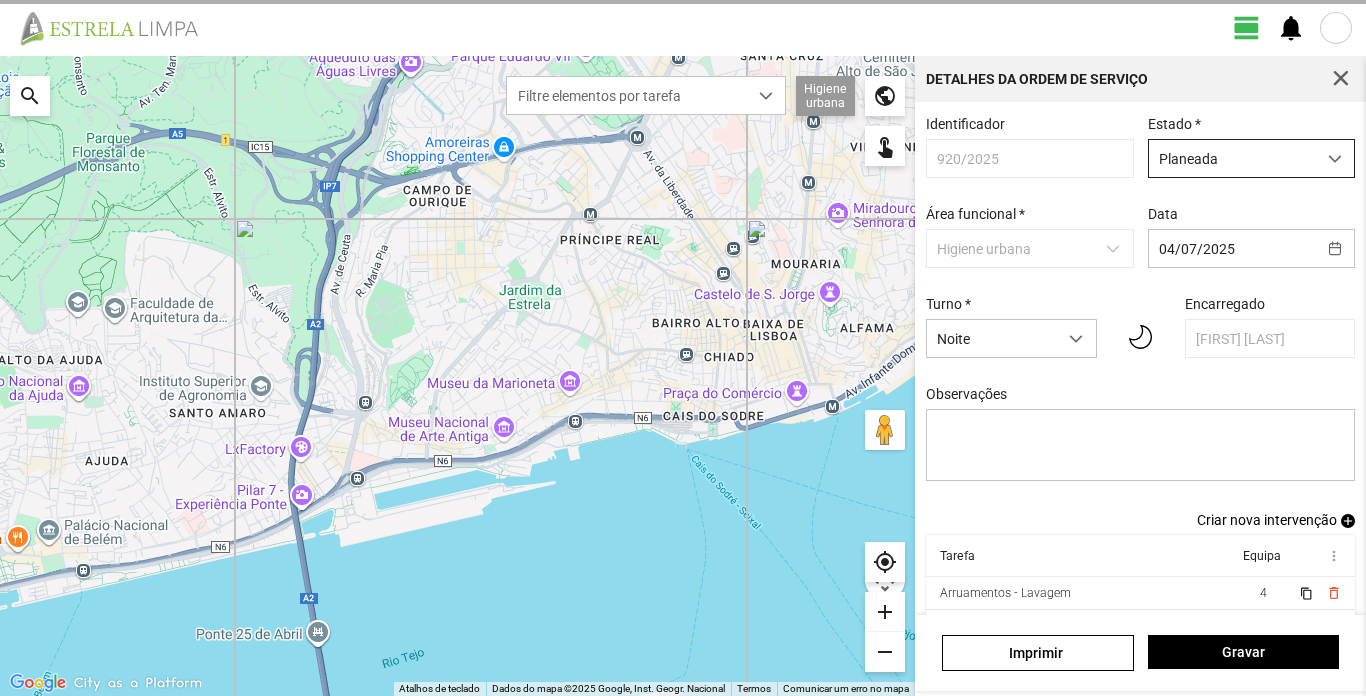 click at bounding box center (1335, 159) 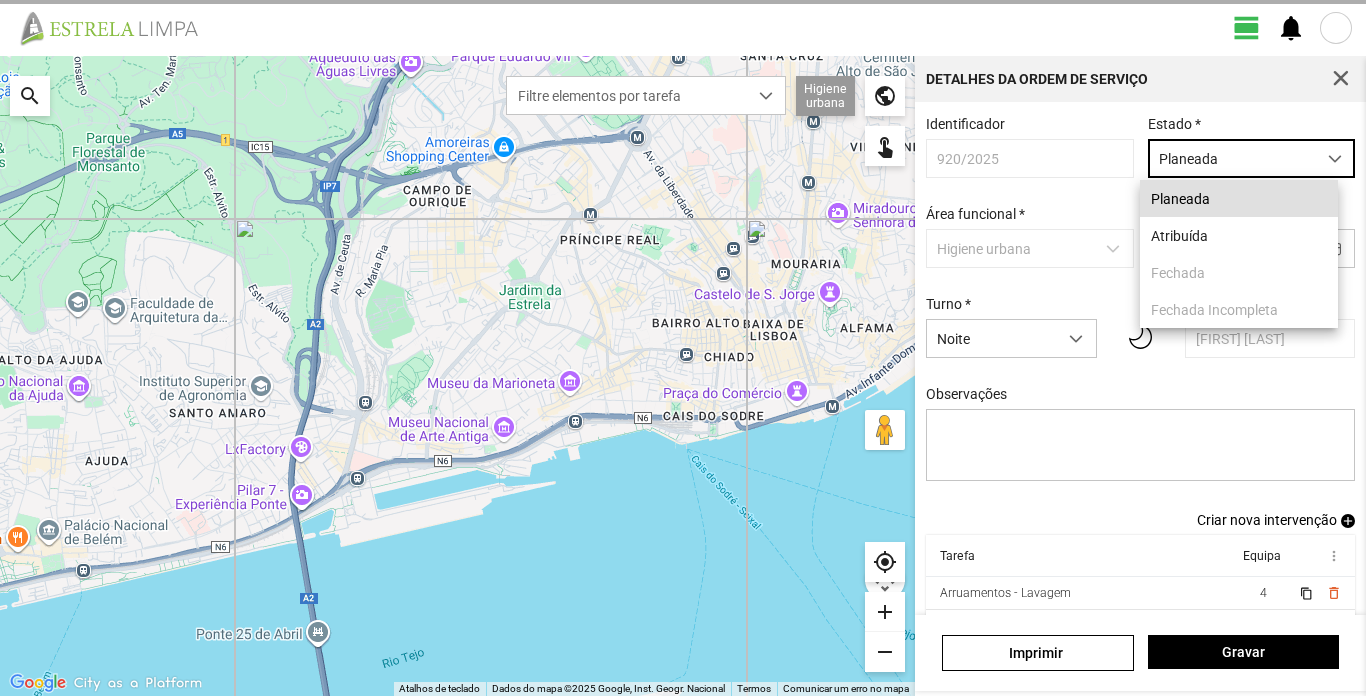 scroll, scrollTop: 11, scrollLeft: 89, axis: both 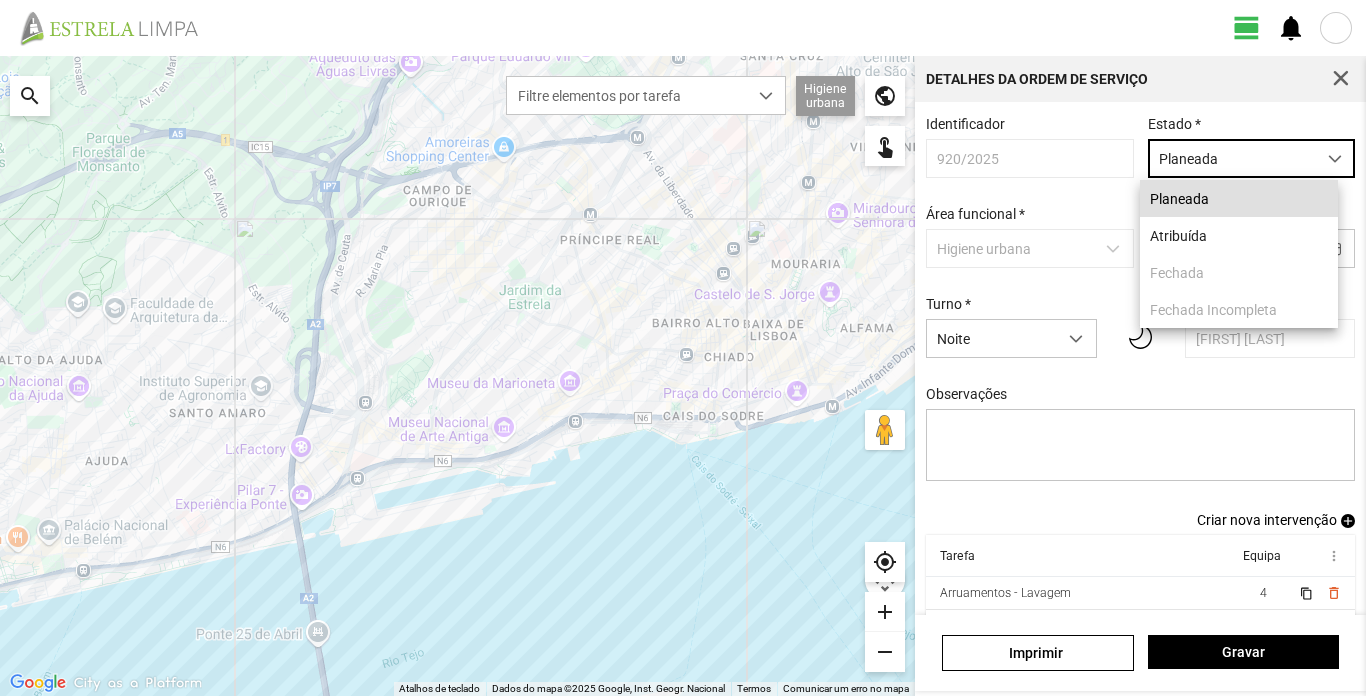 click on "Para navegar, prima as teclas de seta." at bounding box center (457, 376) 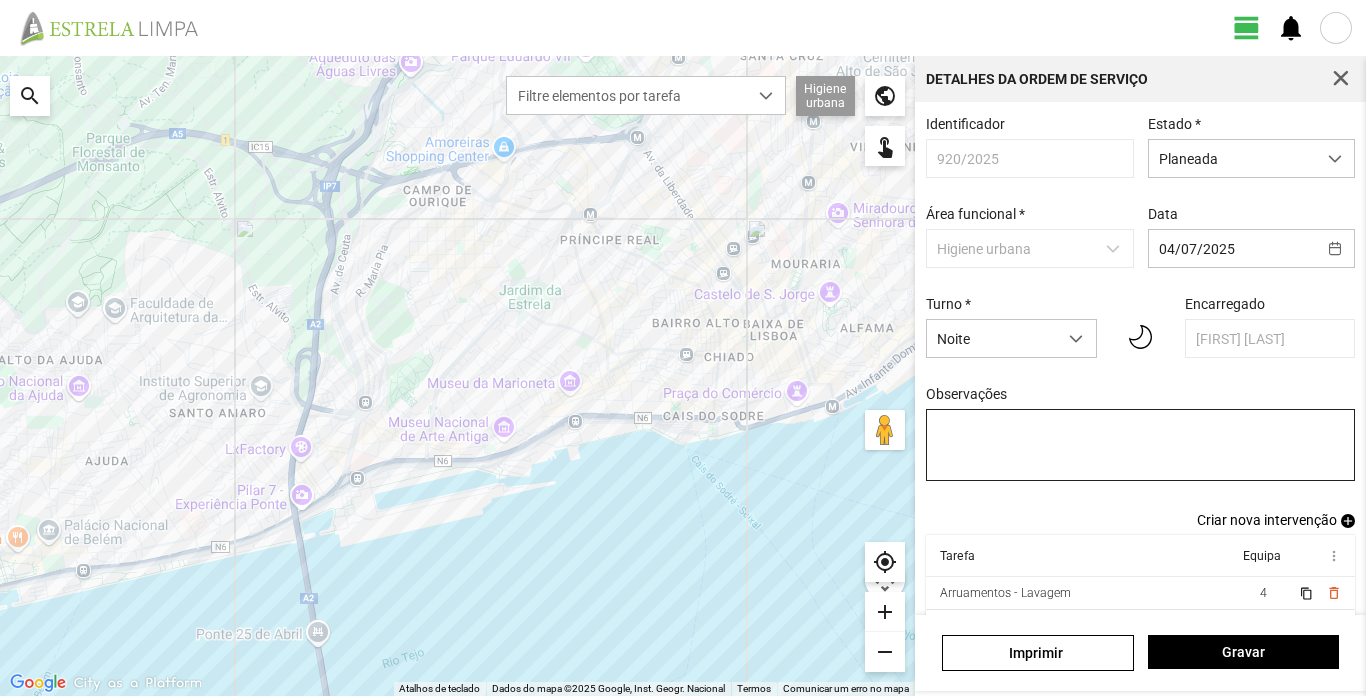 scroll, scrollTop: 11, scrollLeft: 0, axis: vertical 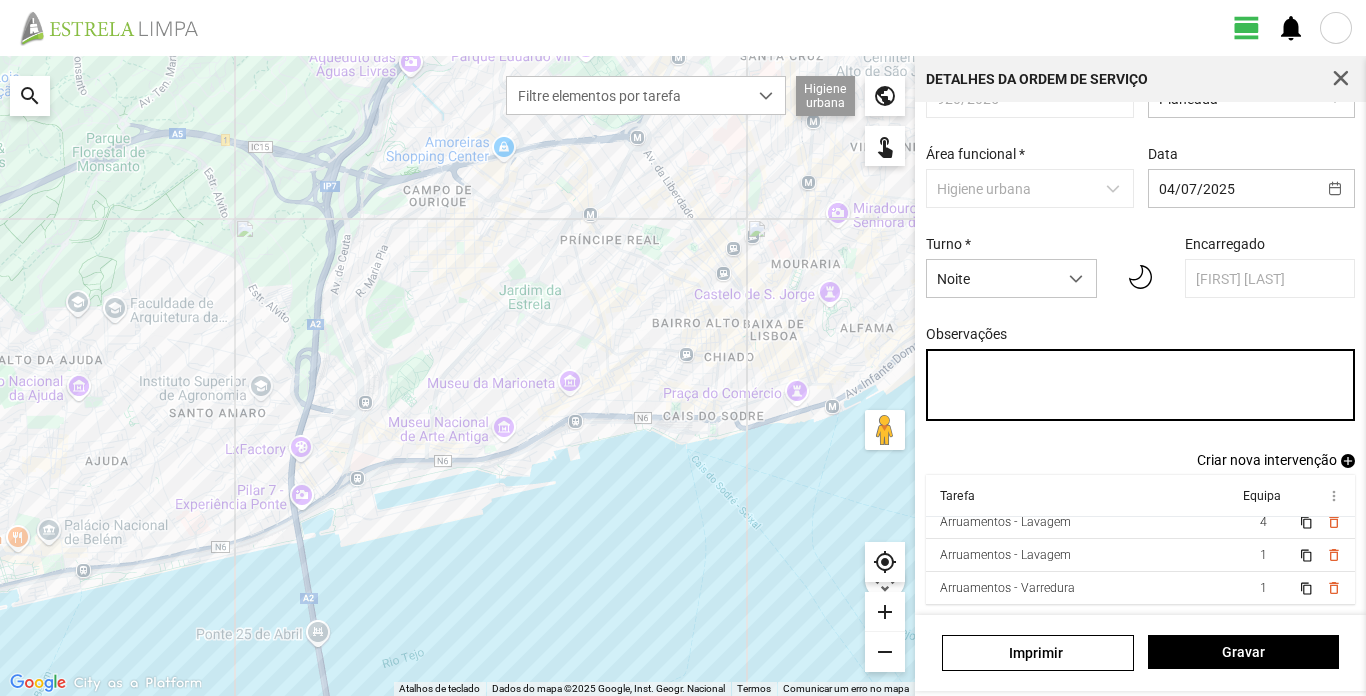 click on "Observações" at bounding box center (1141, 385) 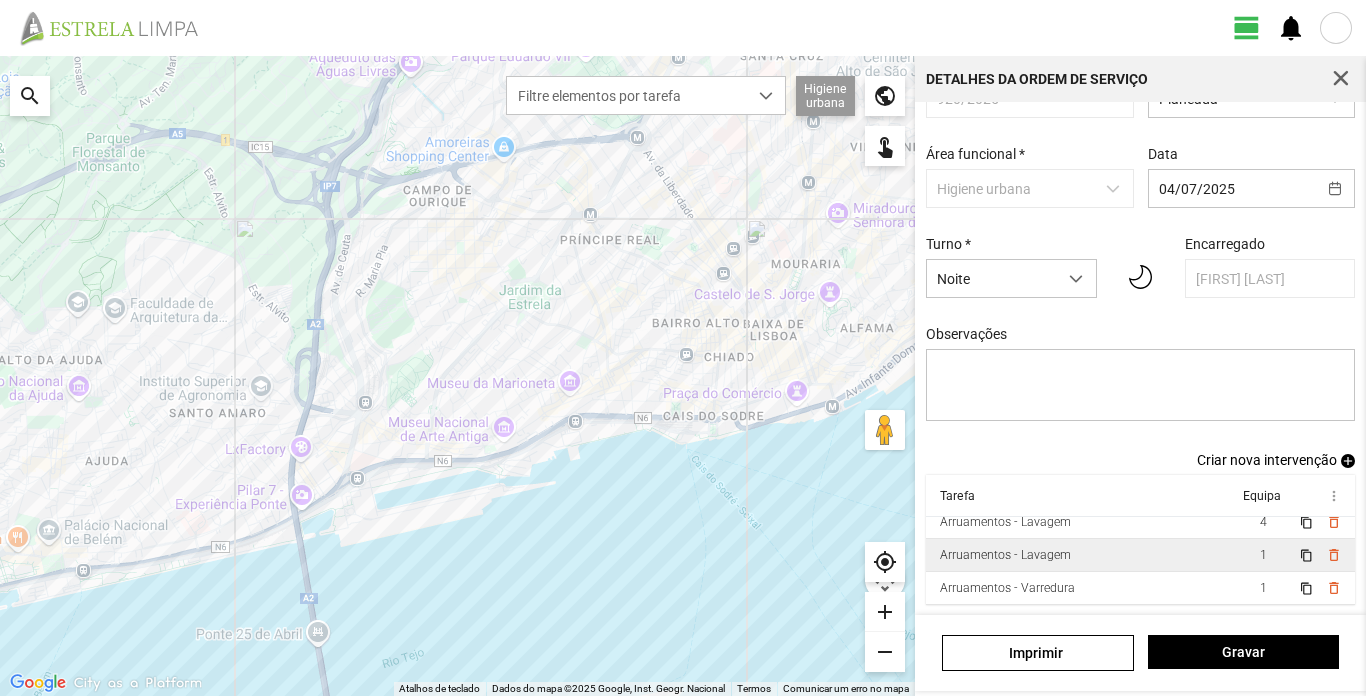 click on "Arruamentos - Lavagem" at bounding box center [1081, 522] 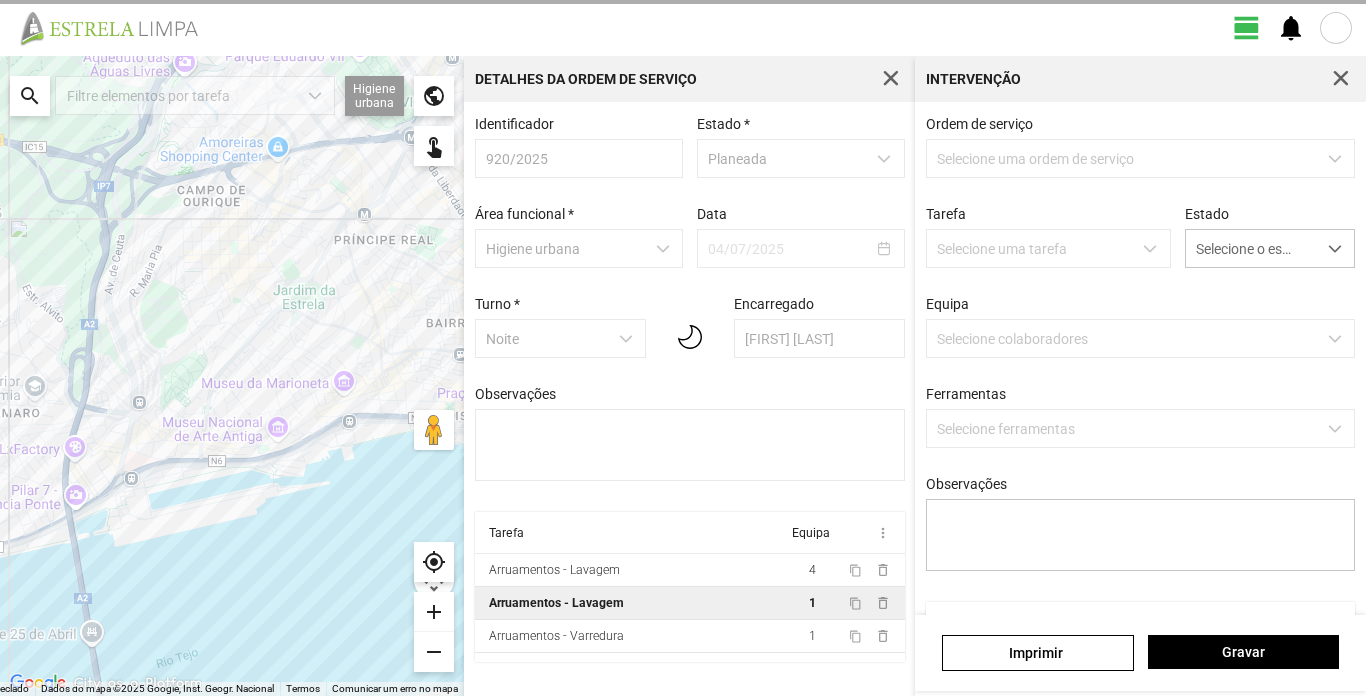 scroll, scrollTop: 0, scrollLeft: 0, axis: both 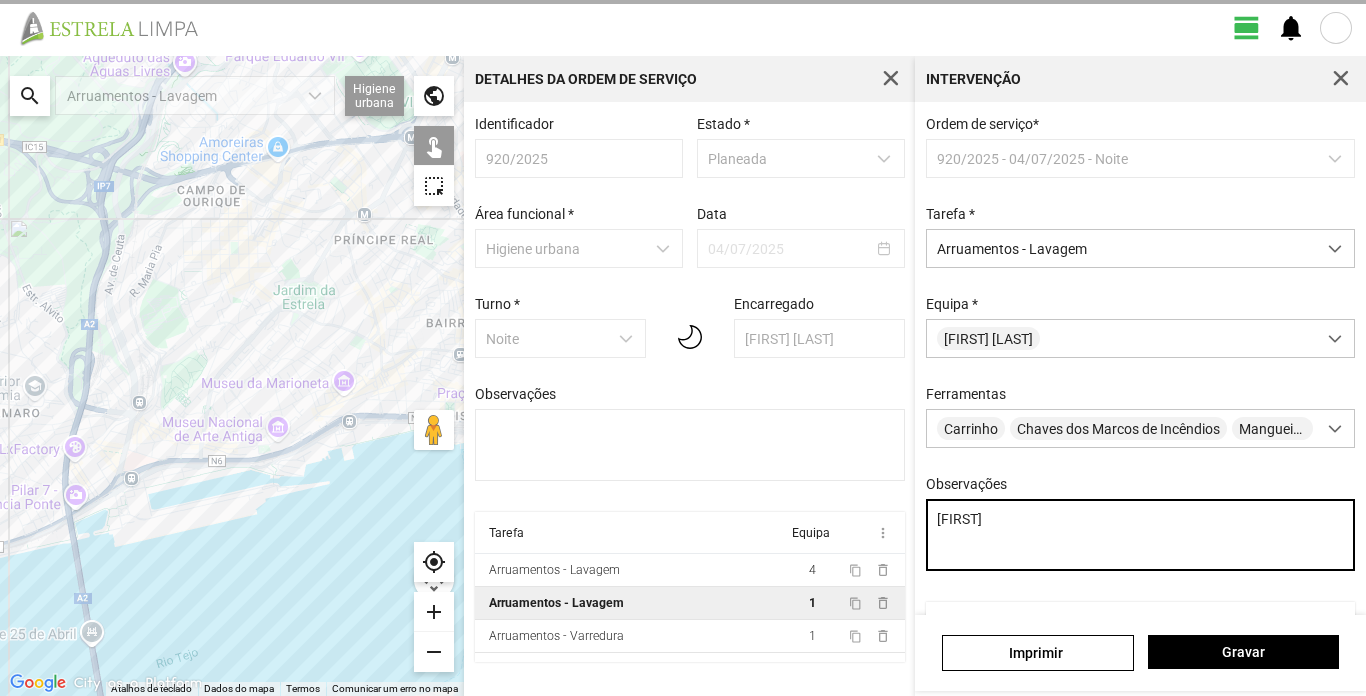 click on "[FIRST]" at bounding box center [1141, 535] 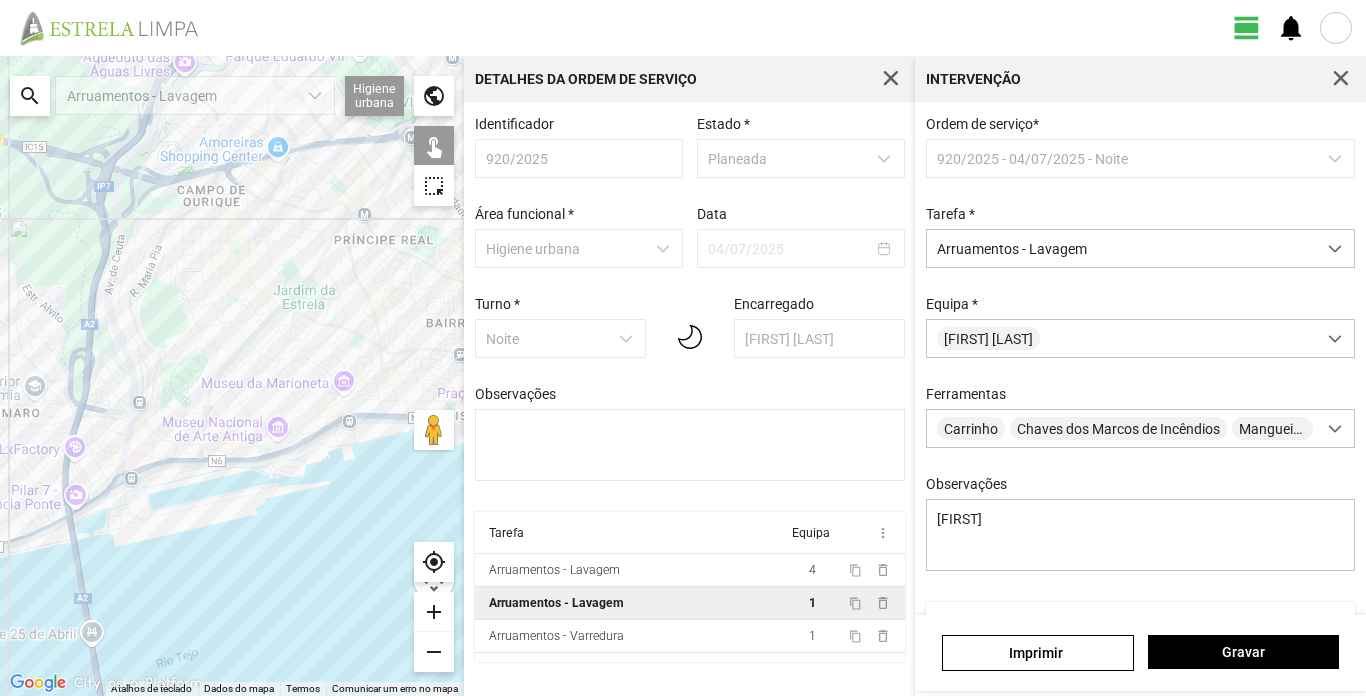 click on "Identificador 920/2025 Estado * Planeada Área funcional * Higiene urbana Data 04/07/2025   Turno * Noite Encarregado [FIRST] Observações" at bounding box center (690, 314) 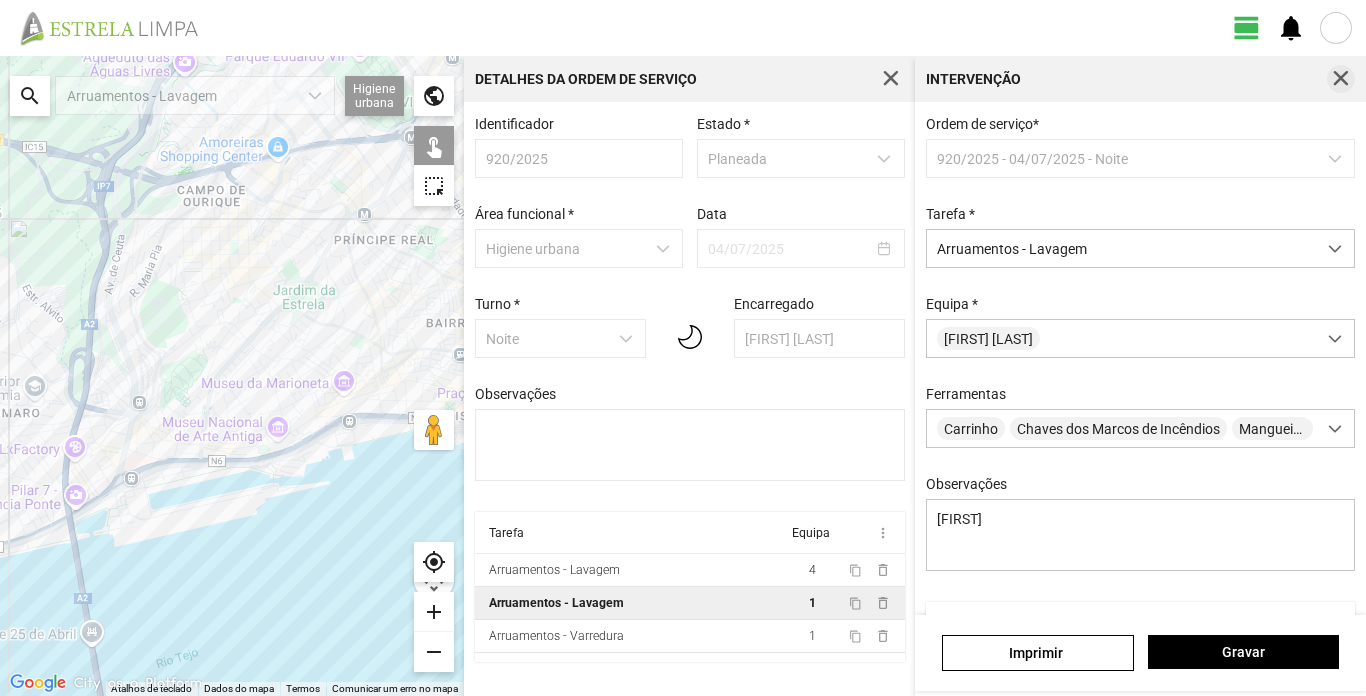 click at bounding box center (1341, 79) 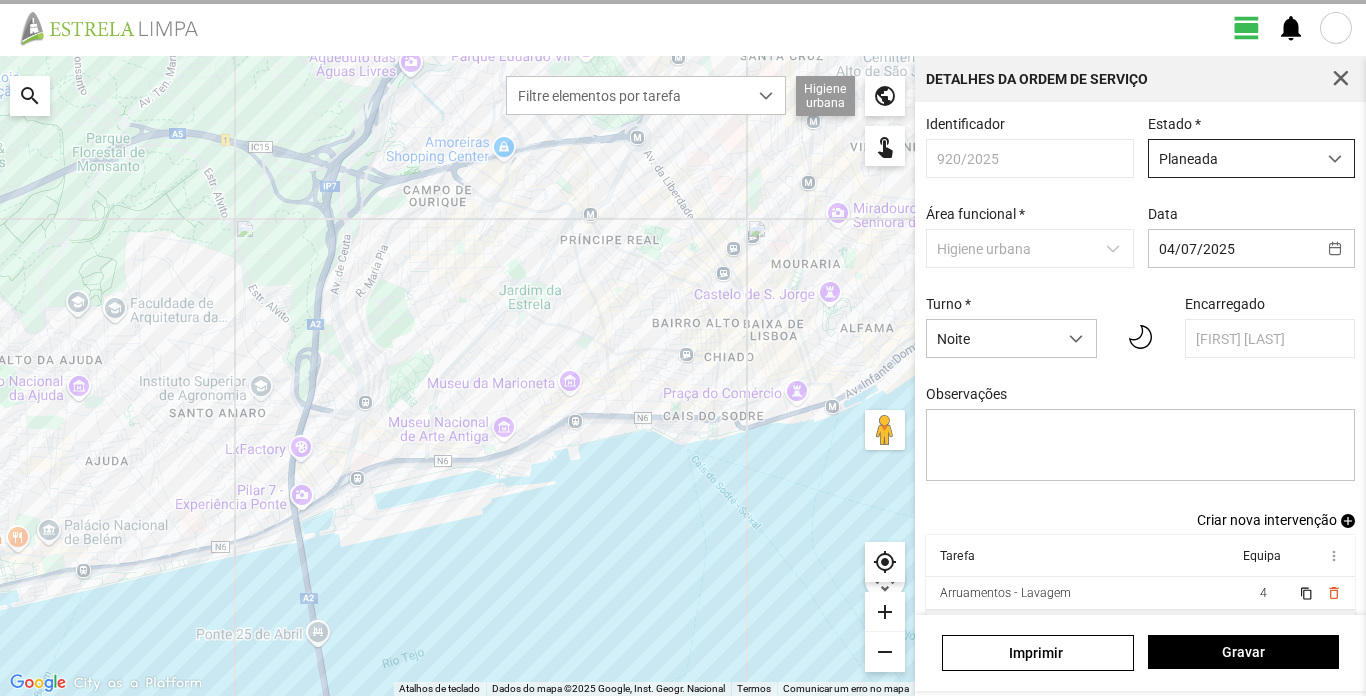 click on "Planeada" at bounding box center (1232, 158) 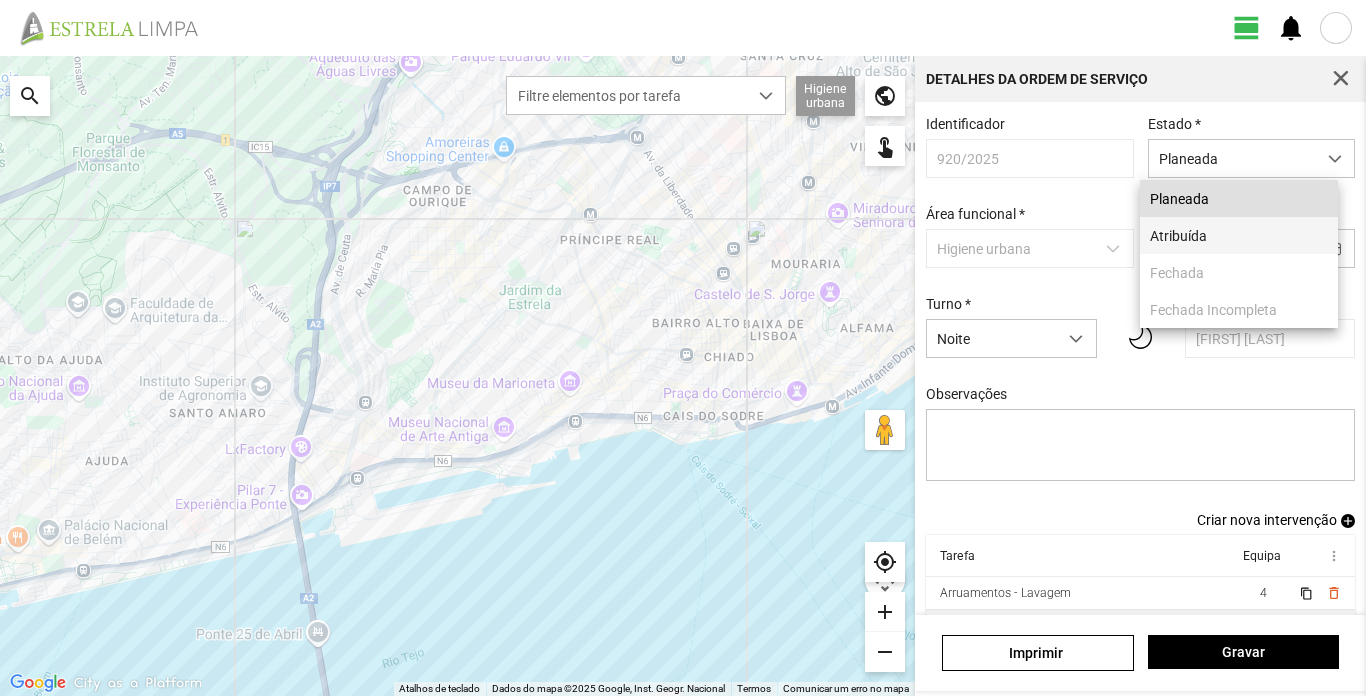 click on "Atribuída" at bounding box center [1239, 235] 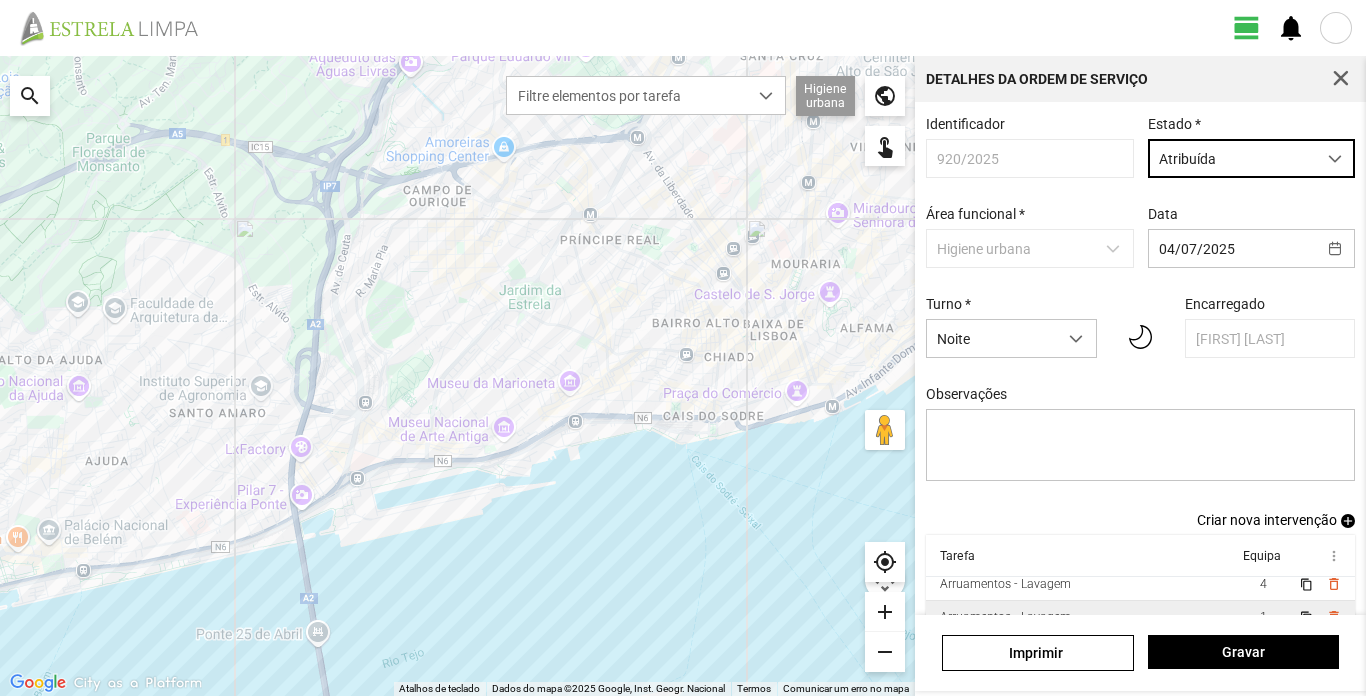 scroll, scrollTop: 11, scrollLeft: 0, axis: vertical 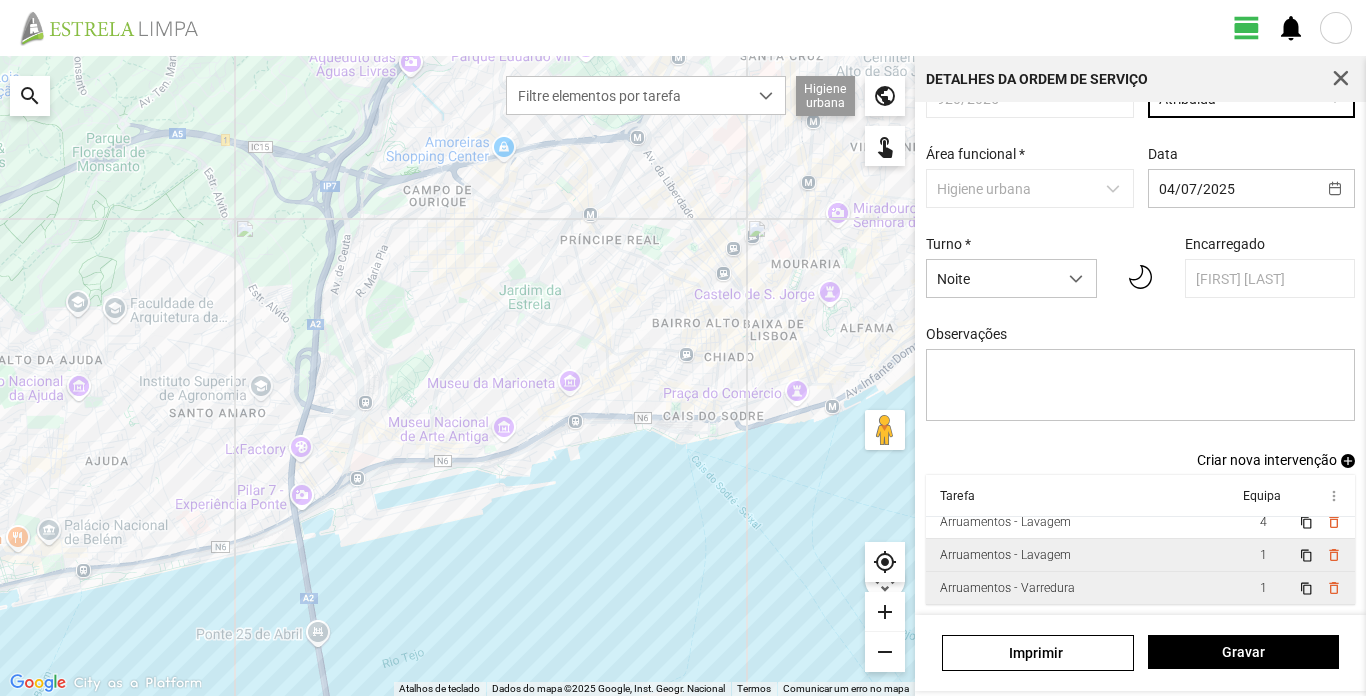 click on "Arruamentos - Varredura" at bounding box center (1005, 522) 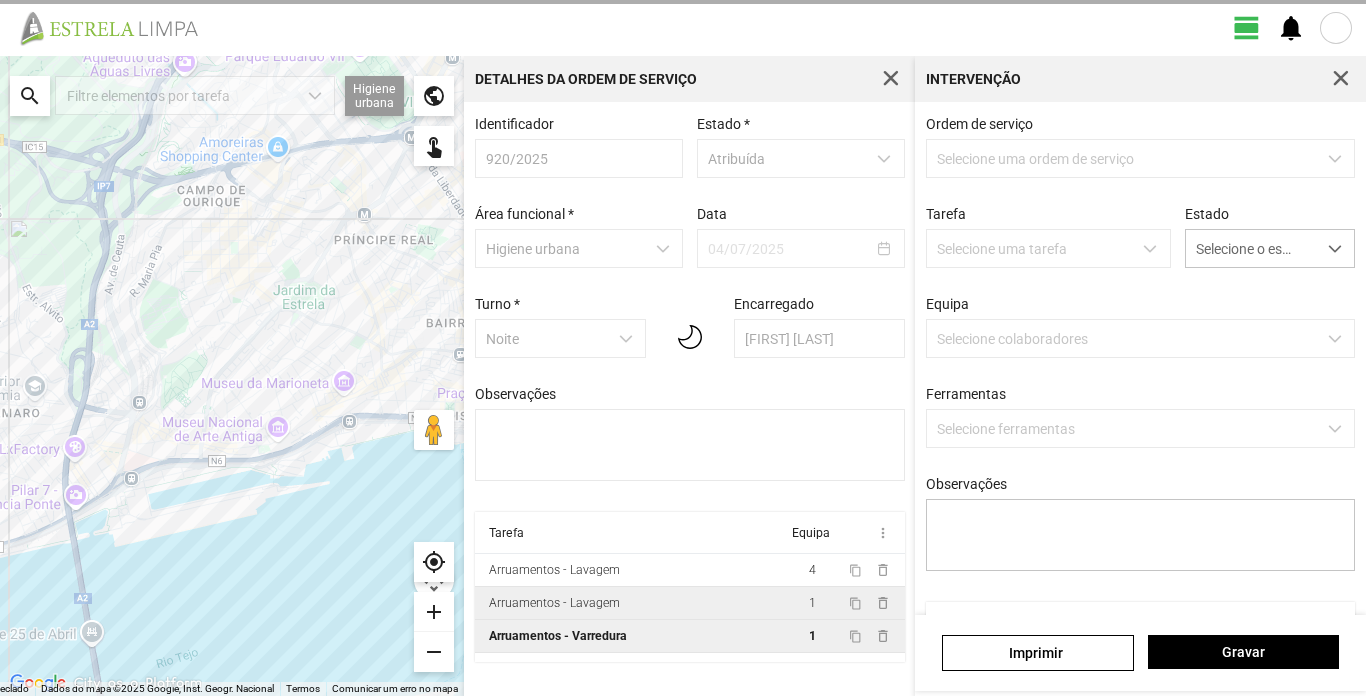 scroll, scrollTop: 0, scrollLeft: 0, axis: both 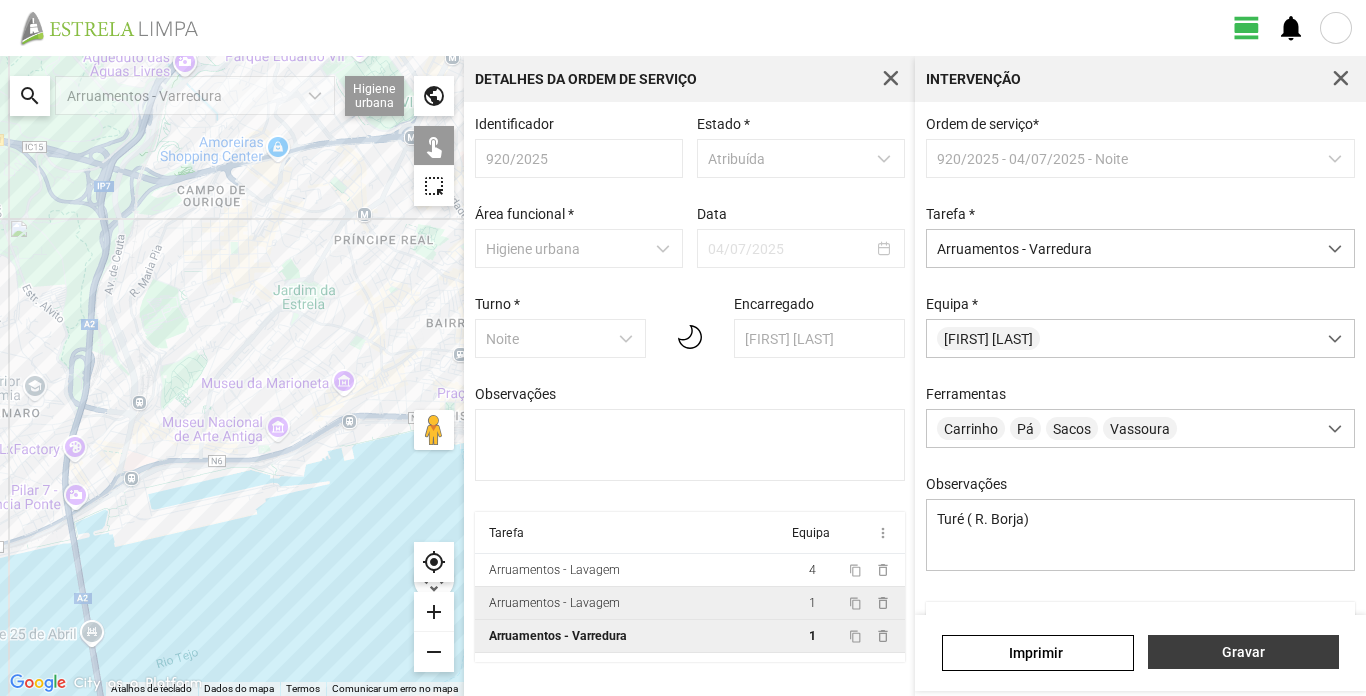 click on "Gravar" at bounding box center (1243, 652) 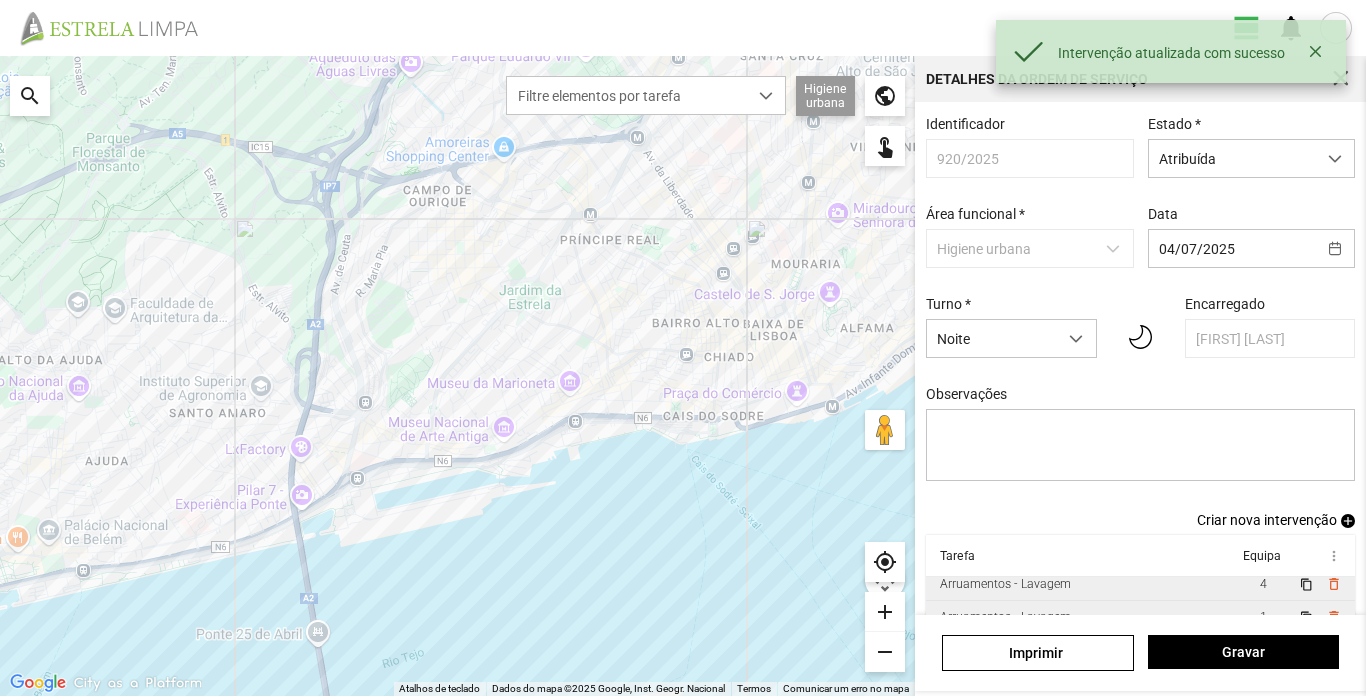 scroll, scrollTop: 11, scrollLeft: 0, axis: vertical 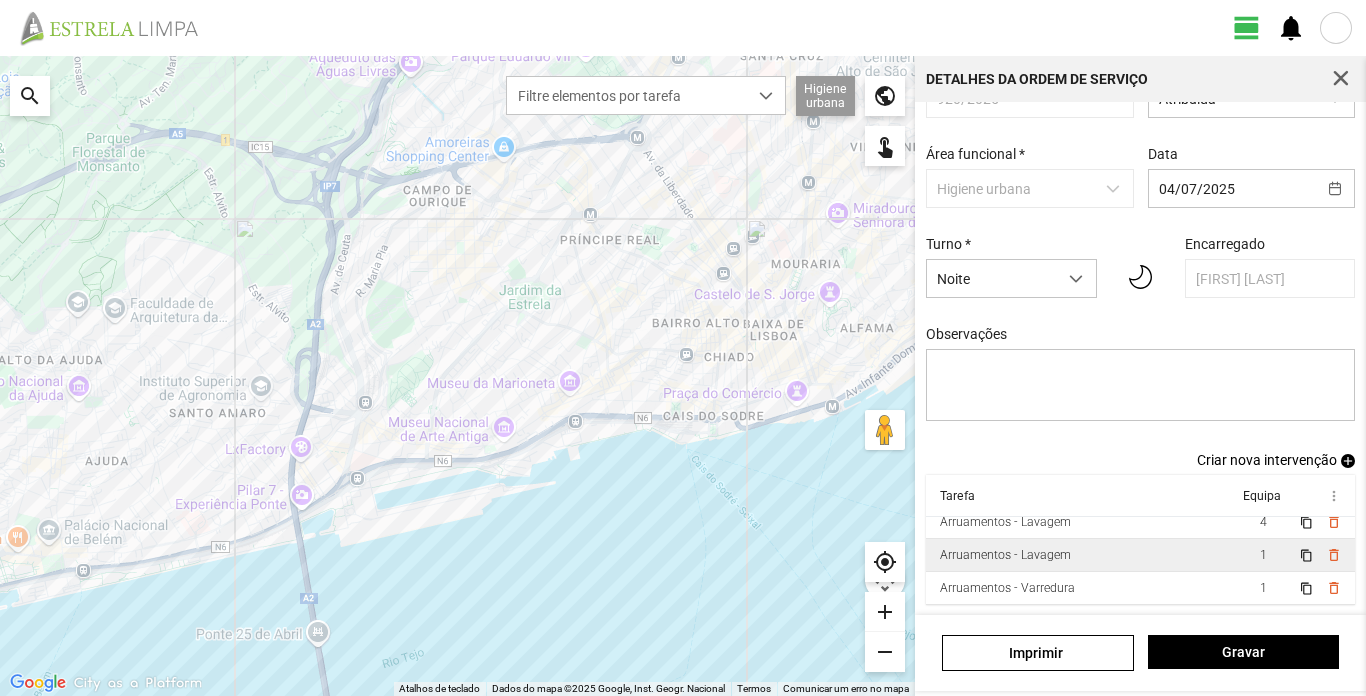 click on "Arruamentos - Lavagem" at bounding box center (1005, 522) 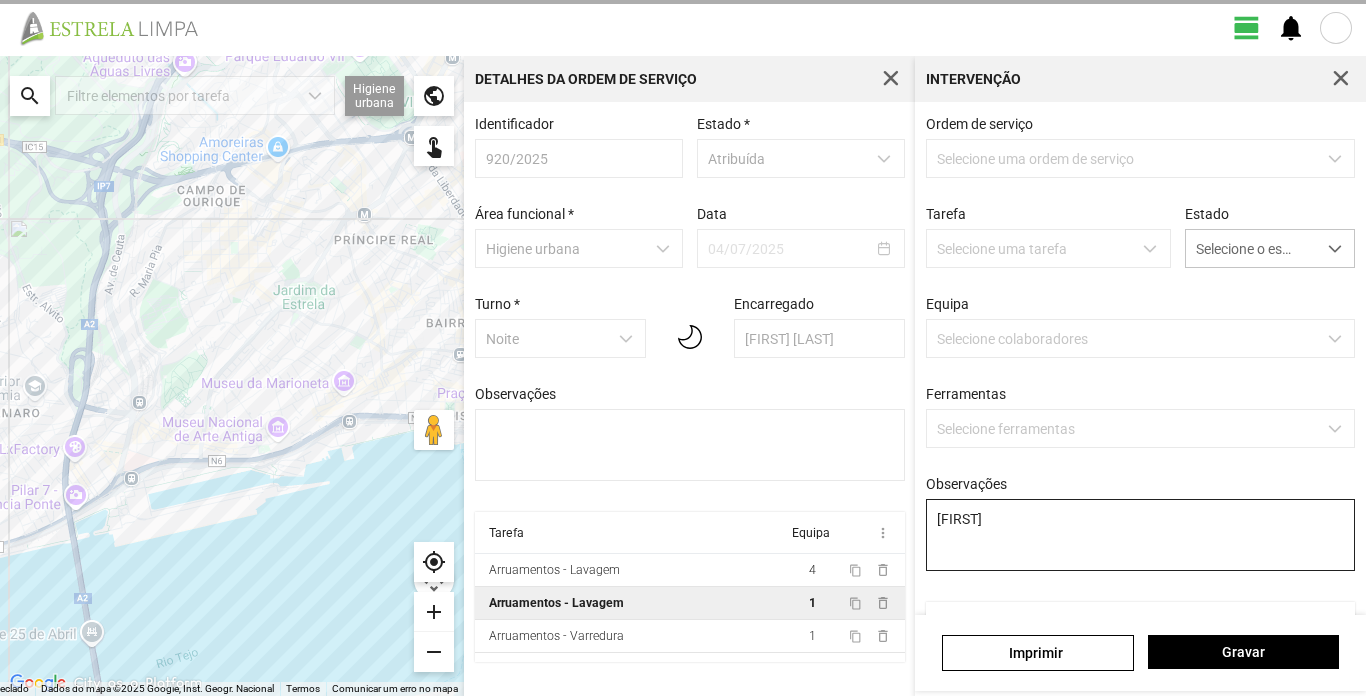 scroll, scrollTop: 0, scrollLeft: 0, axis: both 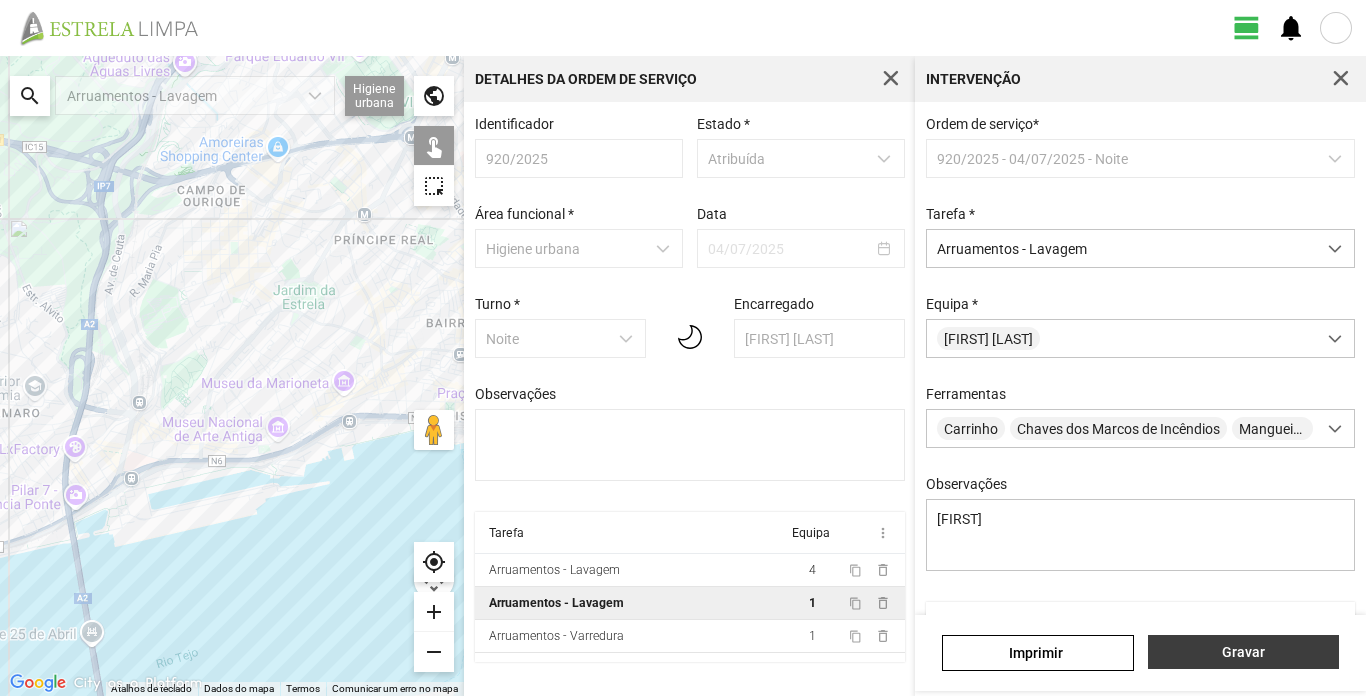 click on "Gravar" at bounding box center (1243, 652) 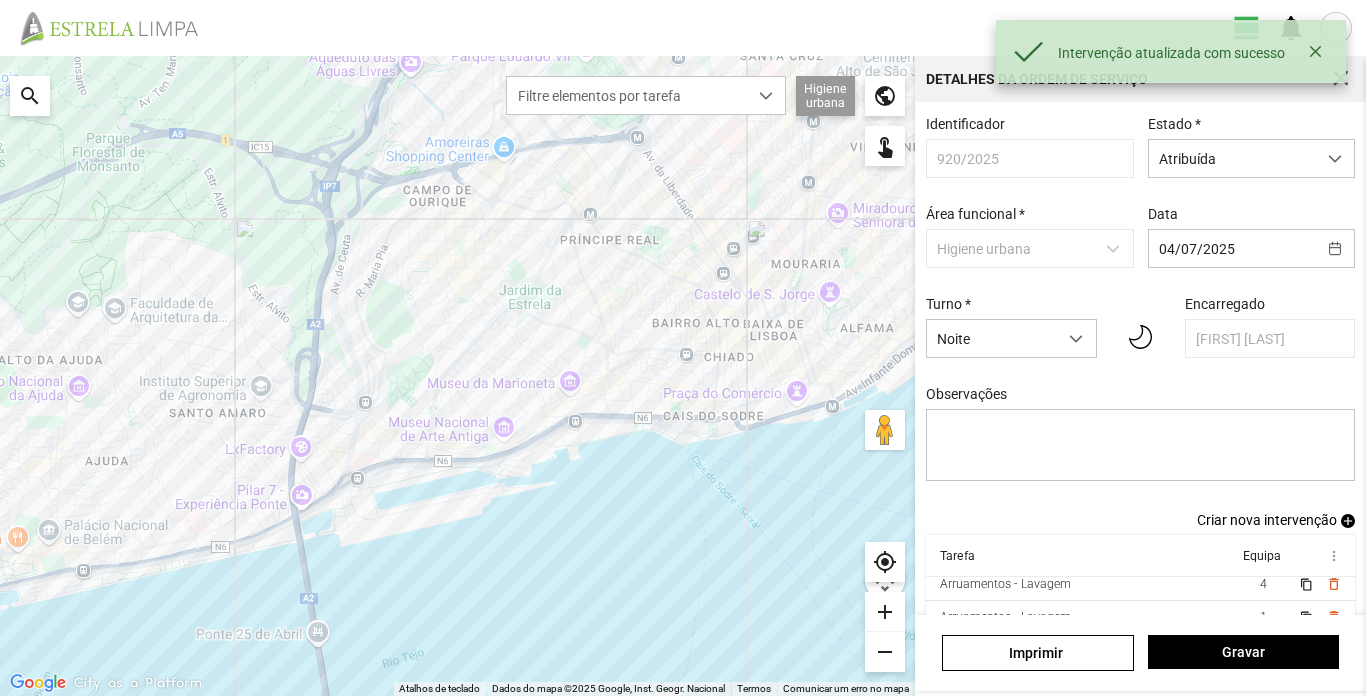 scroll, scrollTop: 11, scrollLeft: 0, axis: vertical 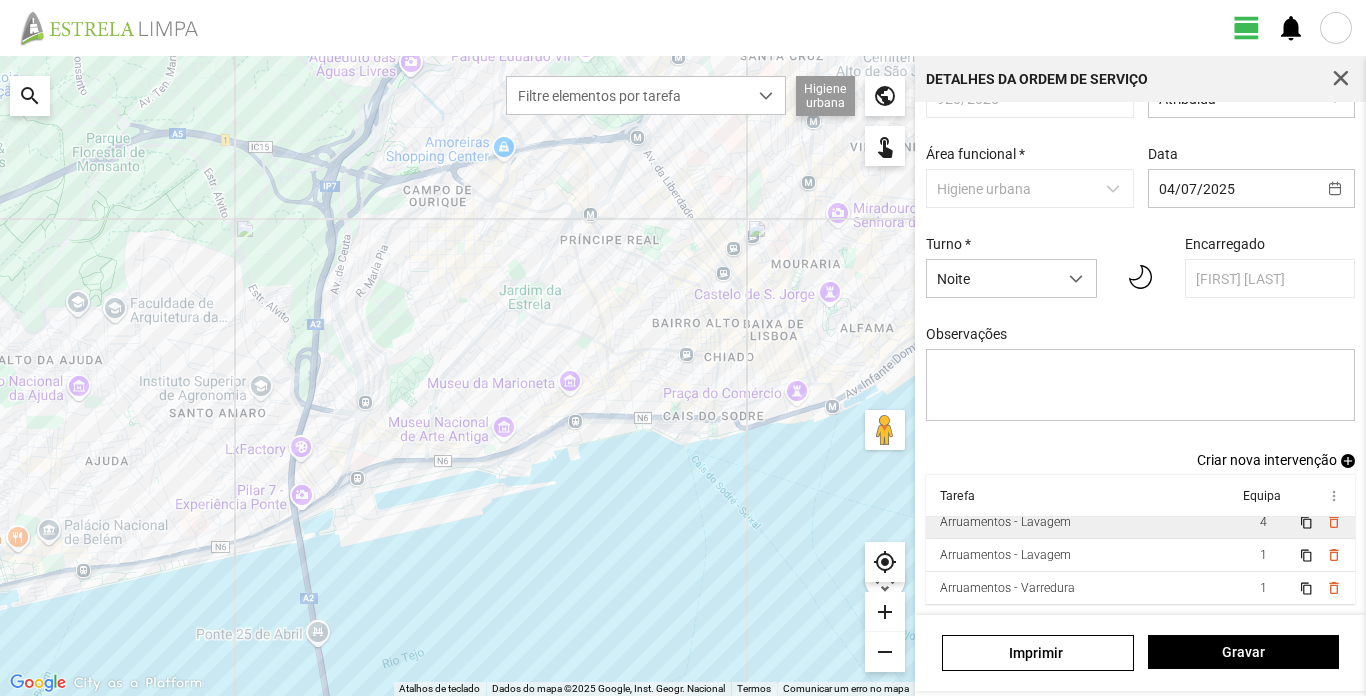 click on "Arruamentos - Lavagem" at bounding box center (1081, 522) 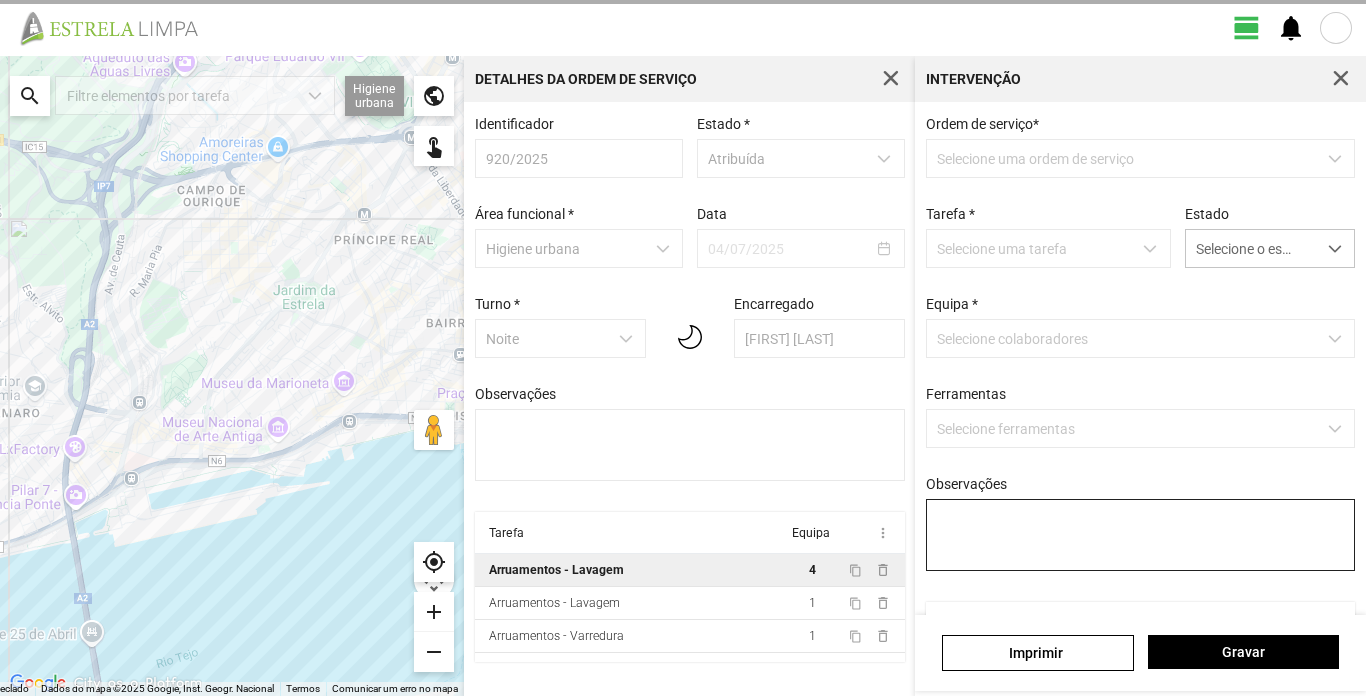scroll, scrollTop: 0, scrollLeft: 0, axis: both 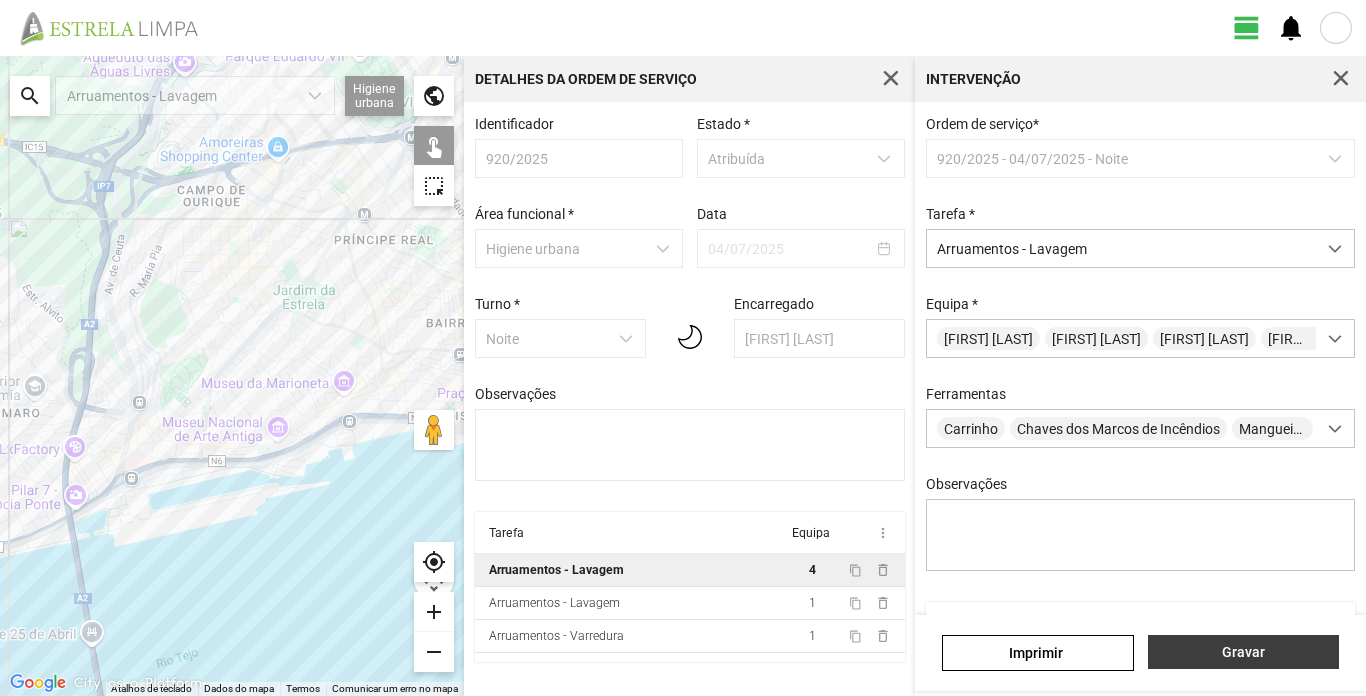 click on "Gravar" at bounding box center [1243, 652] 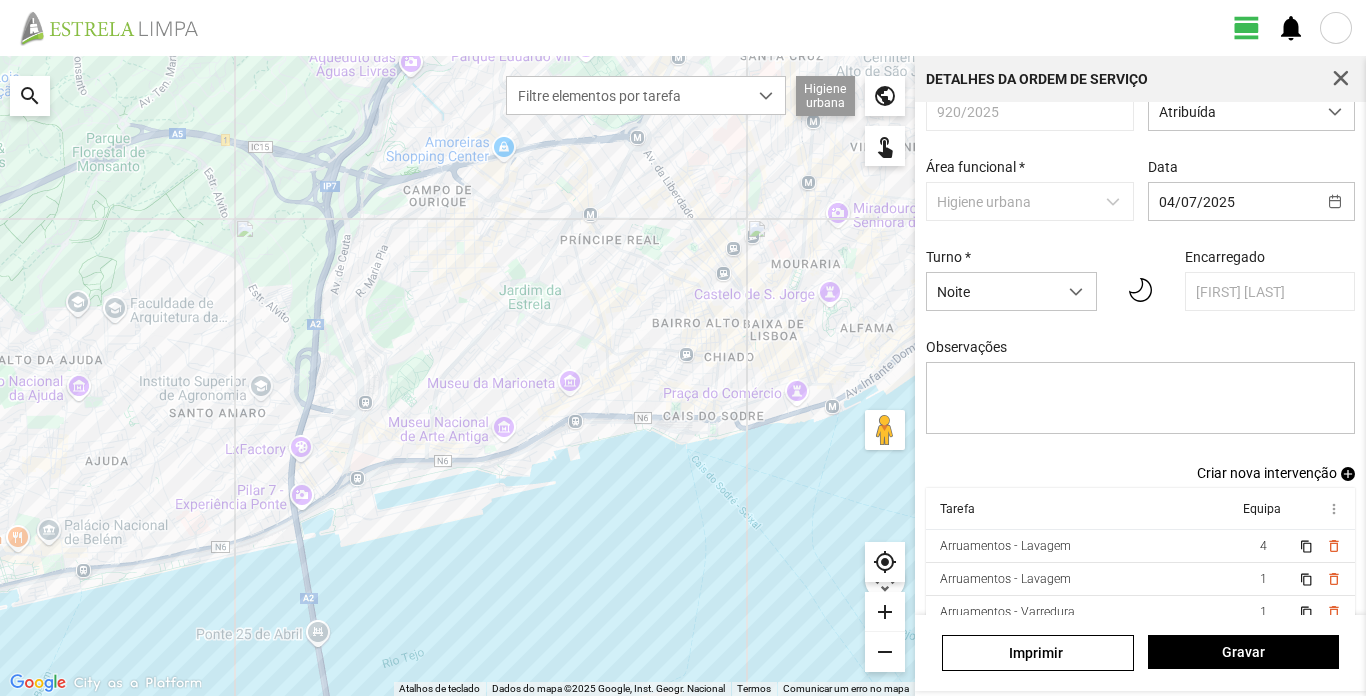 scroll, scrollTop: 69, scrollLeft: 0, axis: vertical 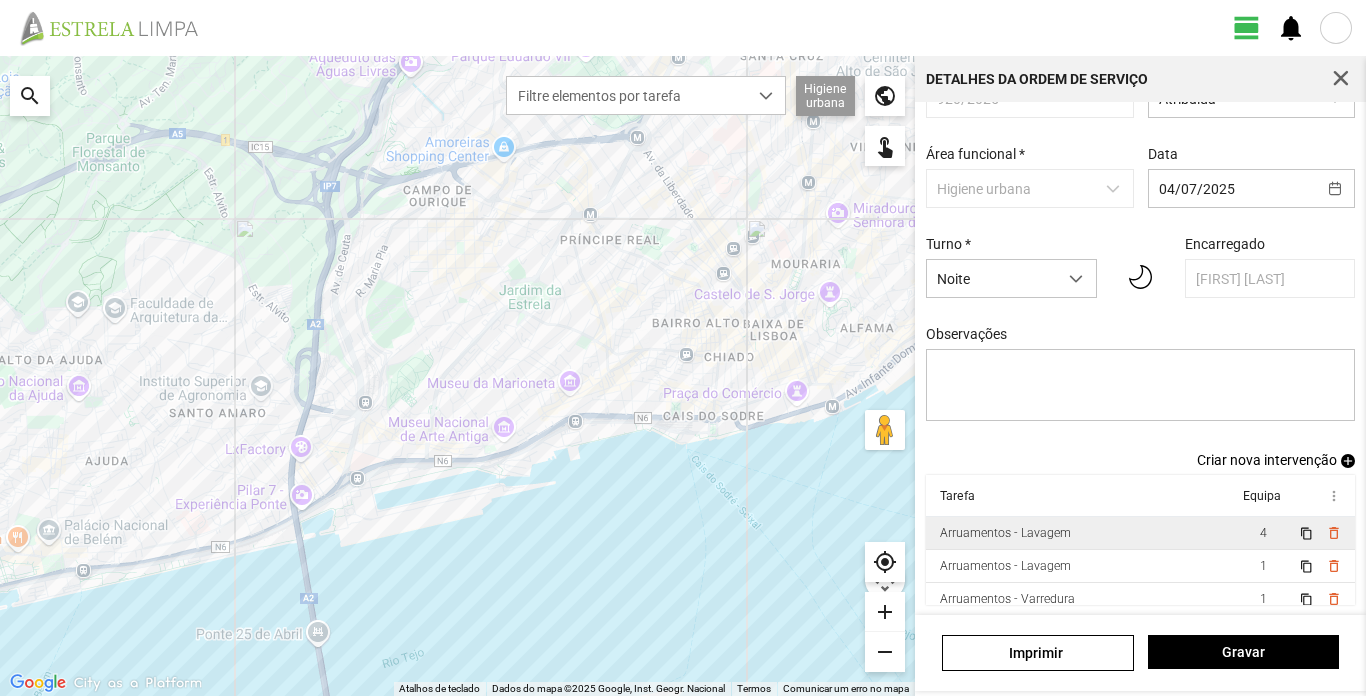 click on "Arruamentos - Lavagem" at bounding box center (1005, 533) 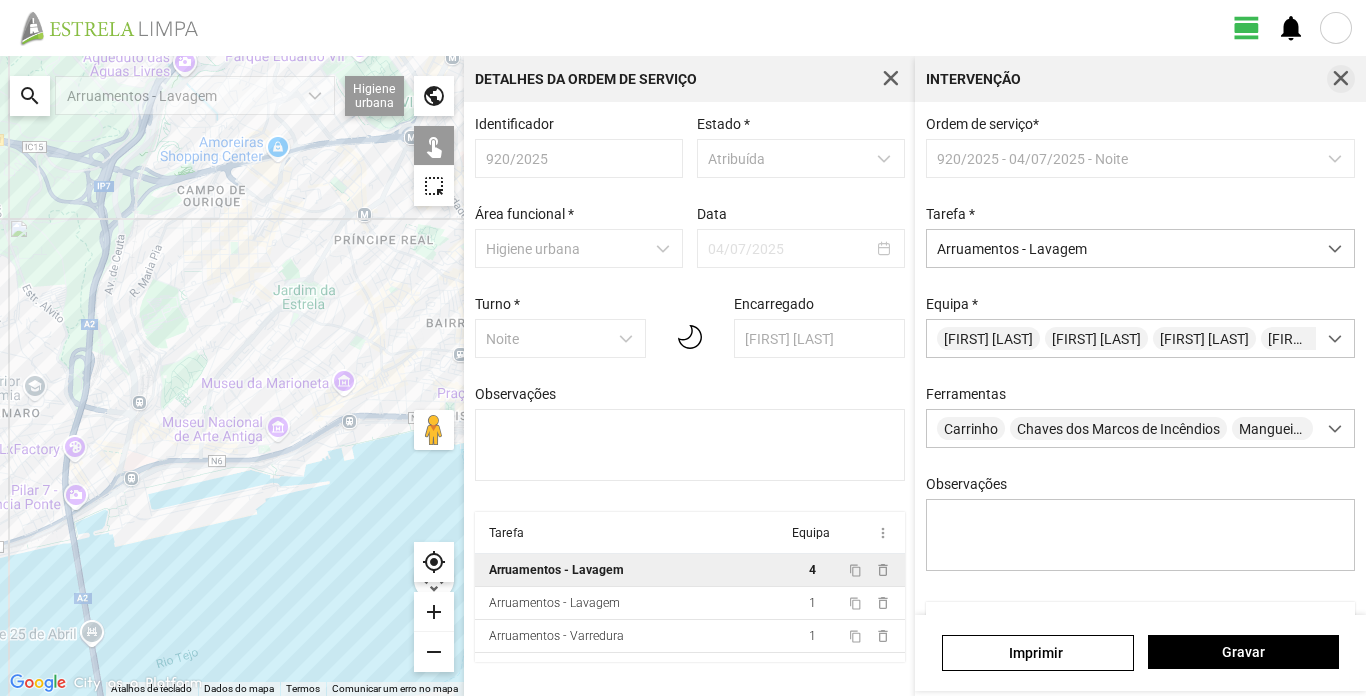 click at bounding box center (1341, 79) 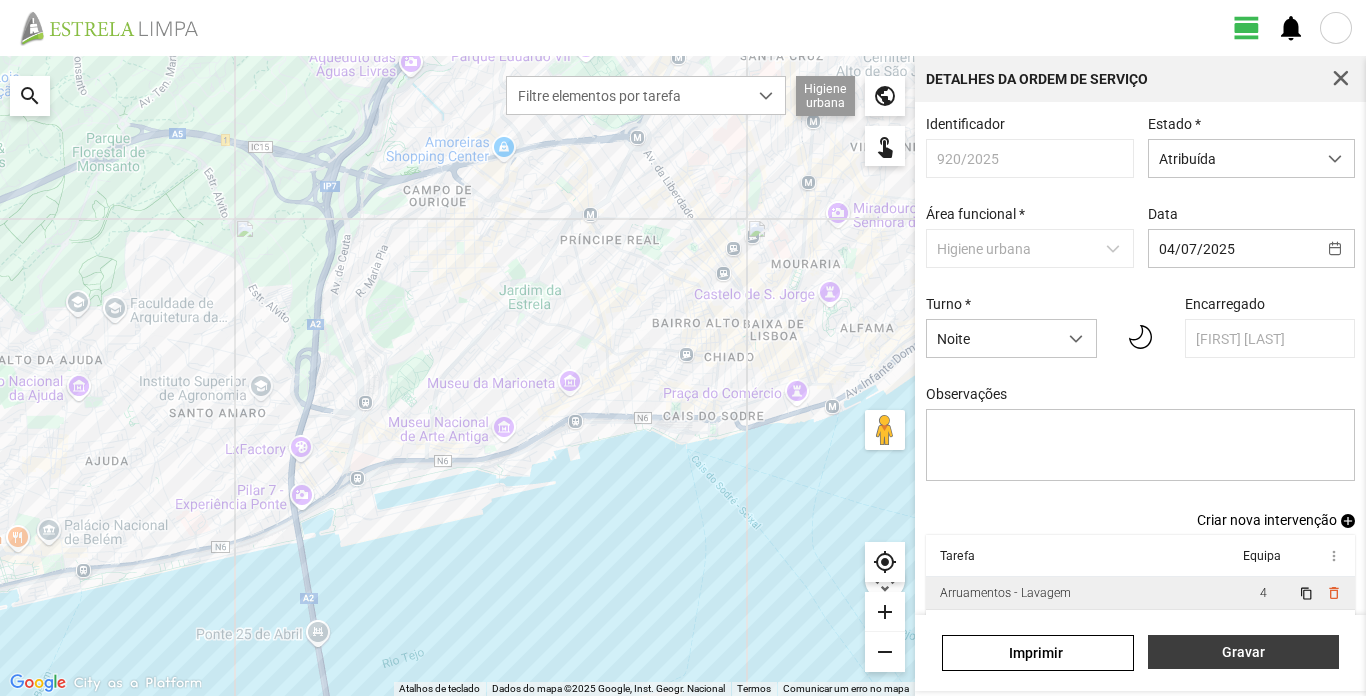 click on "Gravar" at bounding box center (1243, 652) 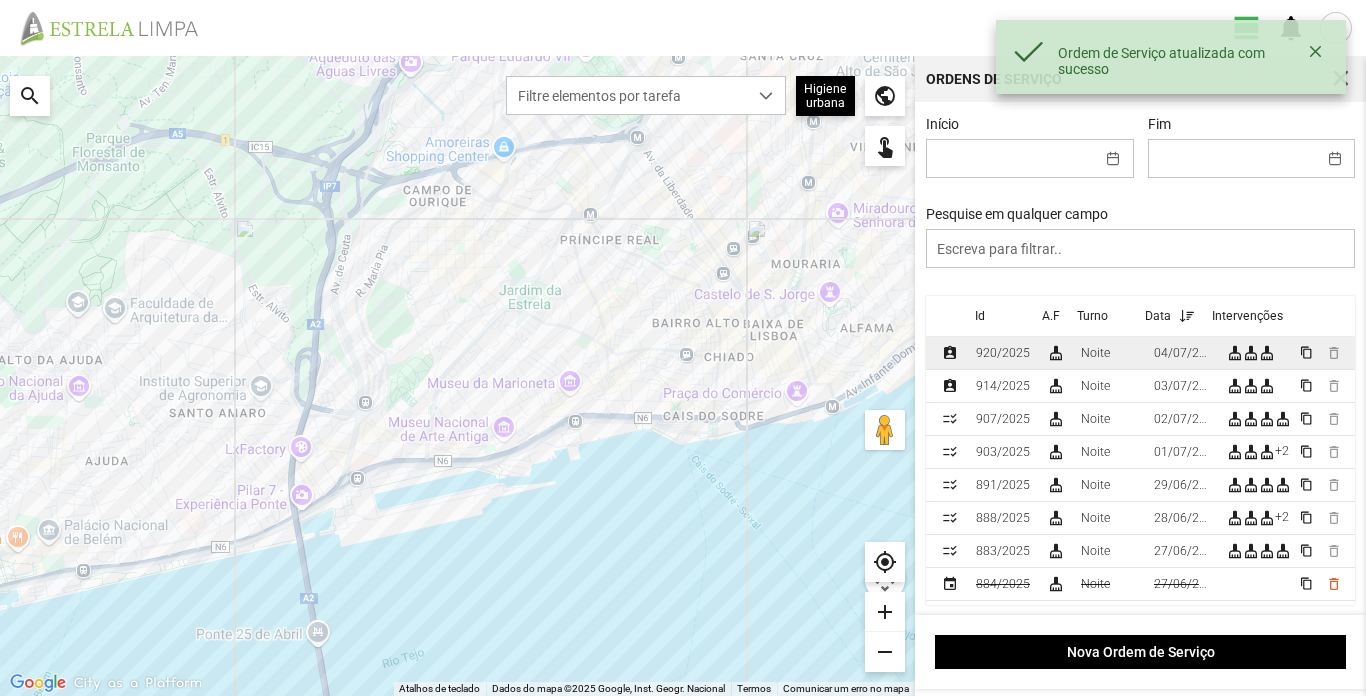click on "920/2025" at bounding box center [1003, 353] 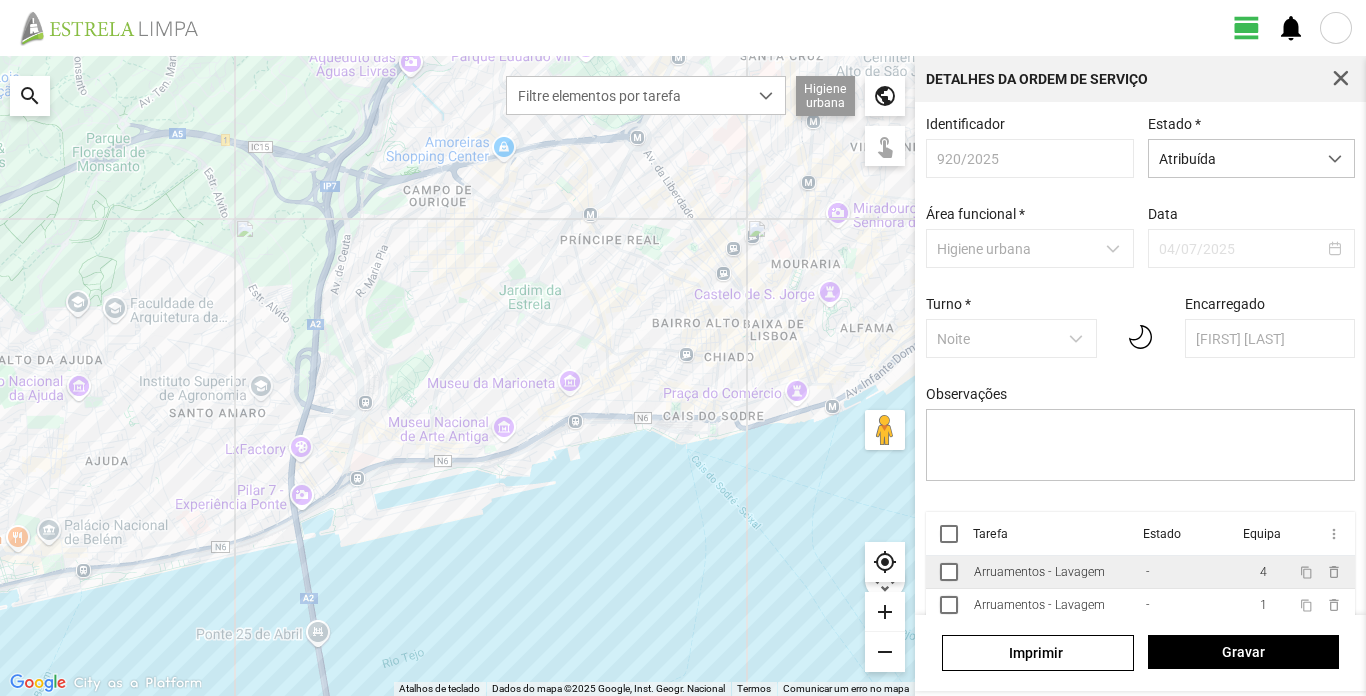 click on "Arruamentos - Lavagem" at bounding box center [1039, 572] 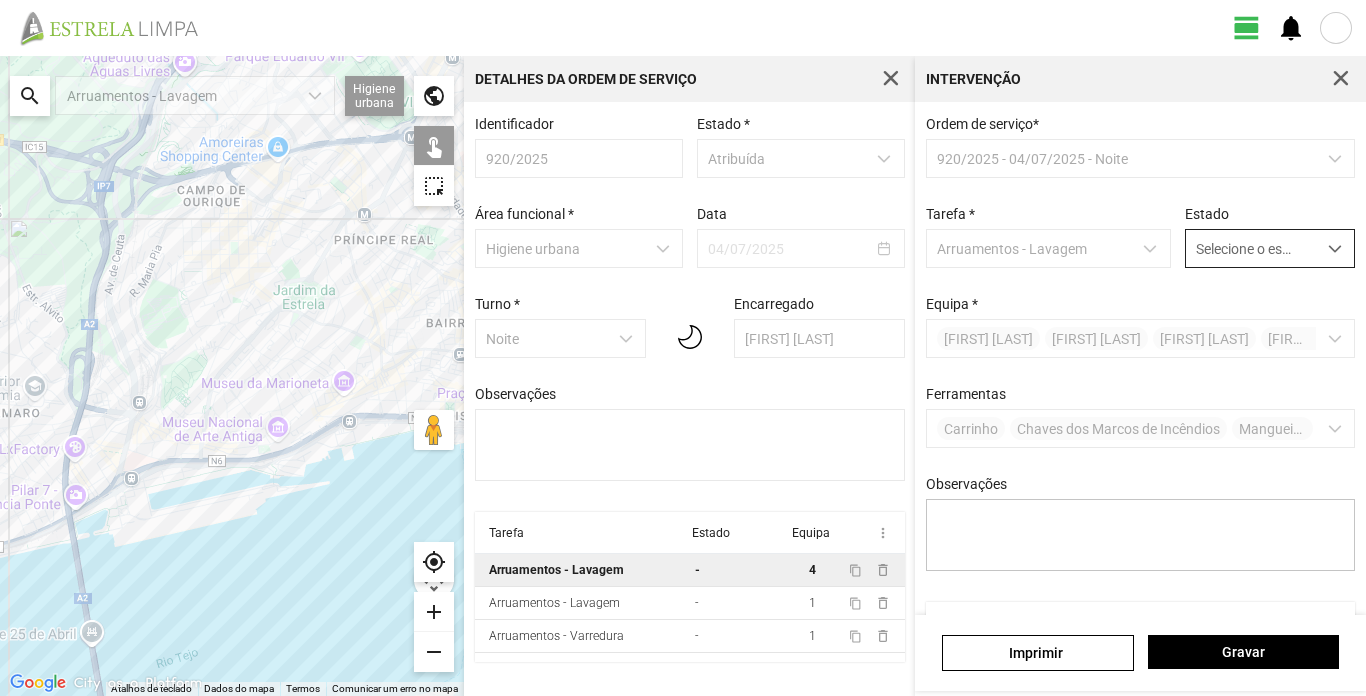 click at bounding box center (1335, 248) 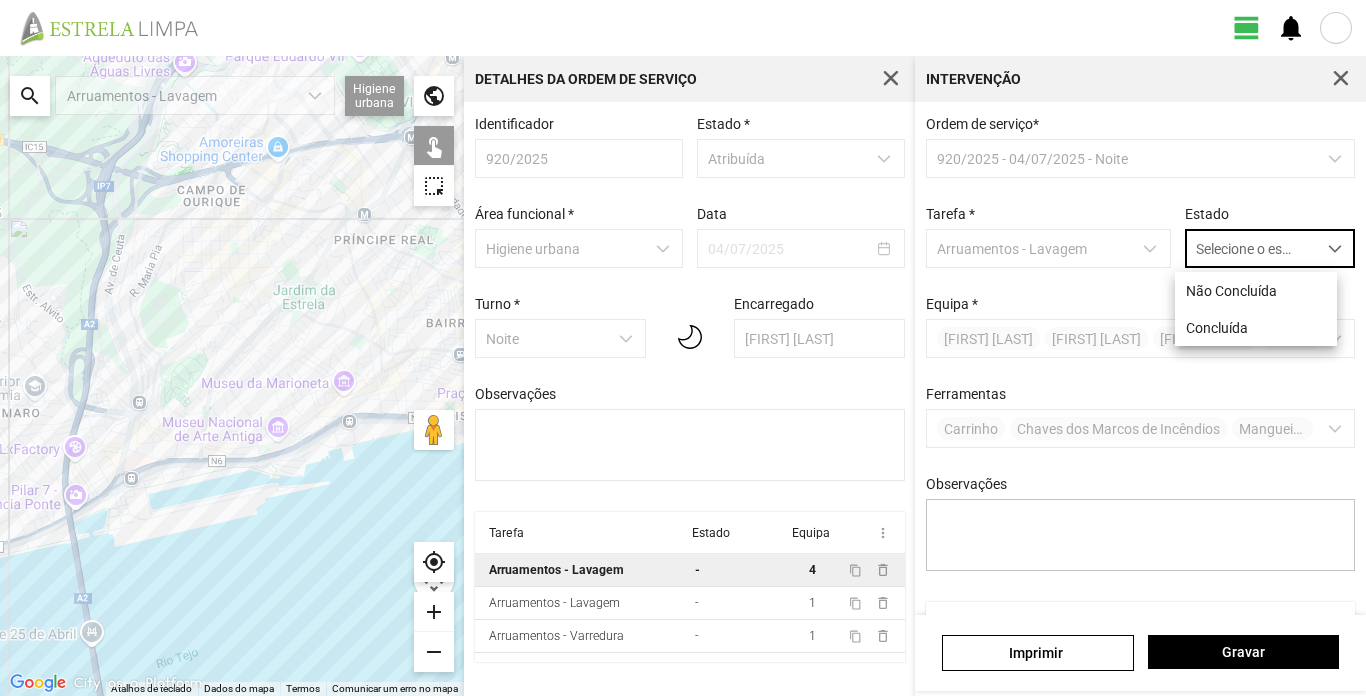 scroll, scrollTop: 11, scrollLeft: 89, axis: both 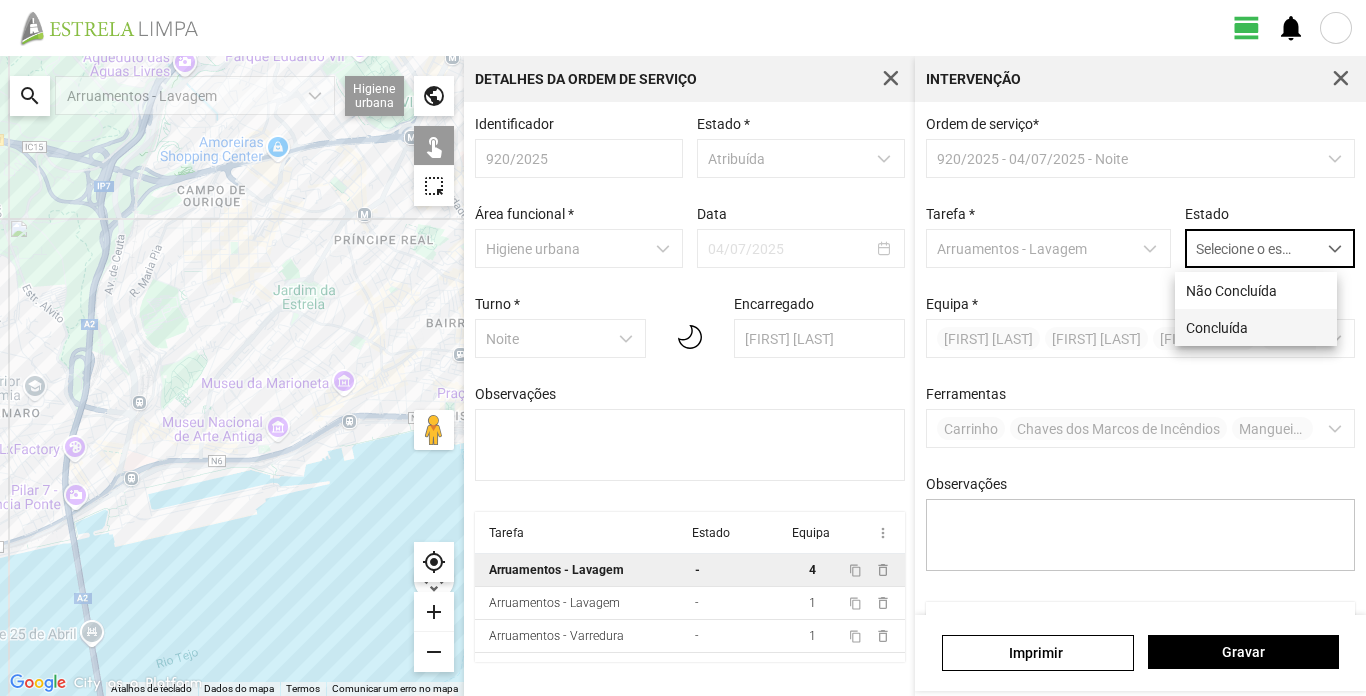 click on "Concluída" at bounding box center (1256, 327) 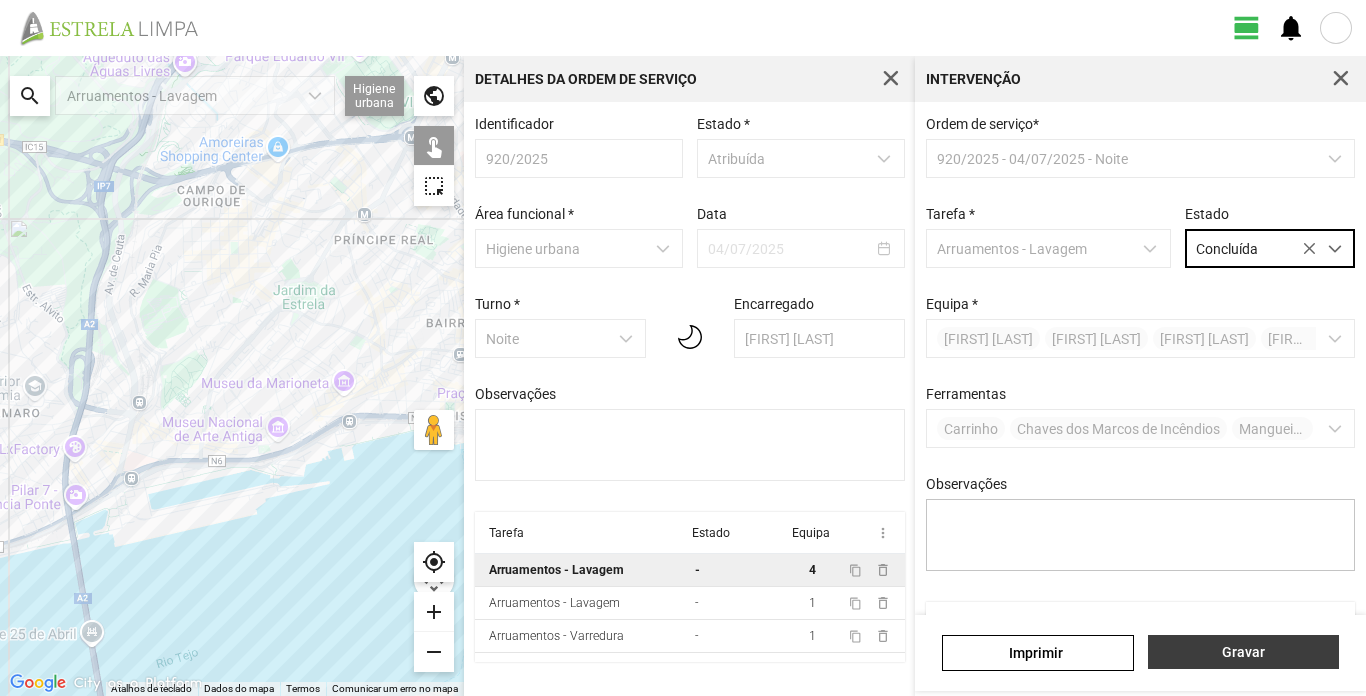 click on "Gravar" at bounding box center (1243, 652) 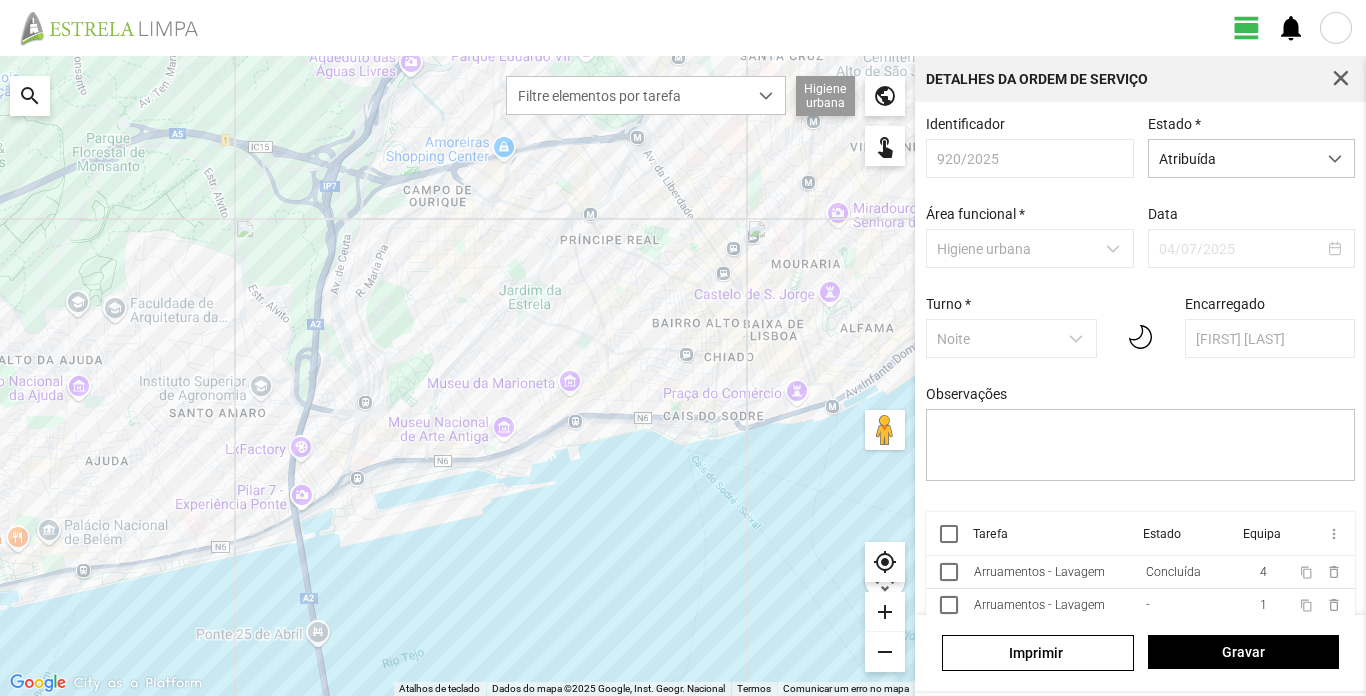 click at bounding box center [946, 534] 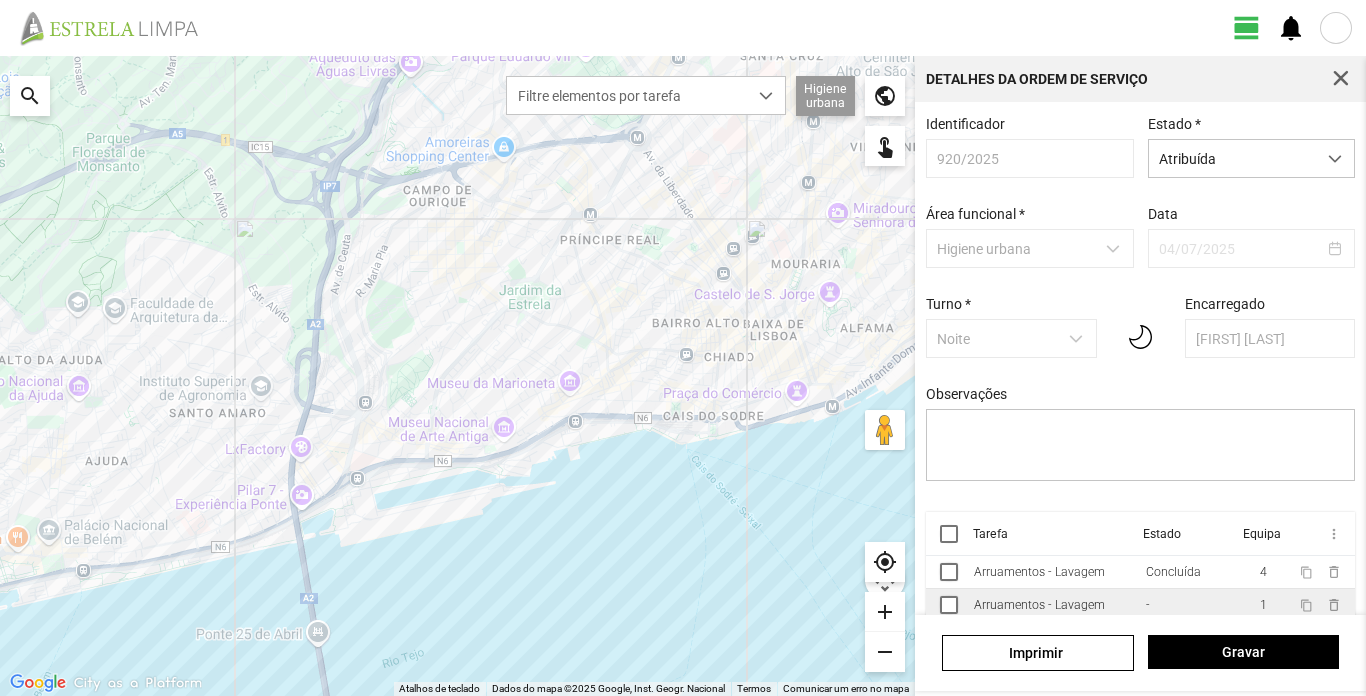 click on "Arruamentos - Lavagem" at bounding box center (1039, 572) 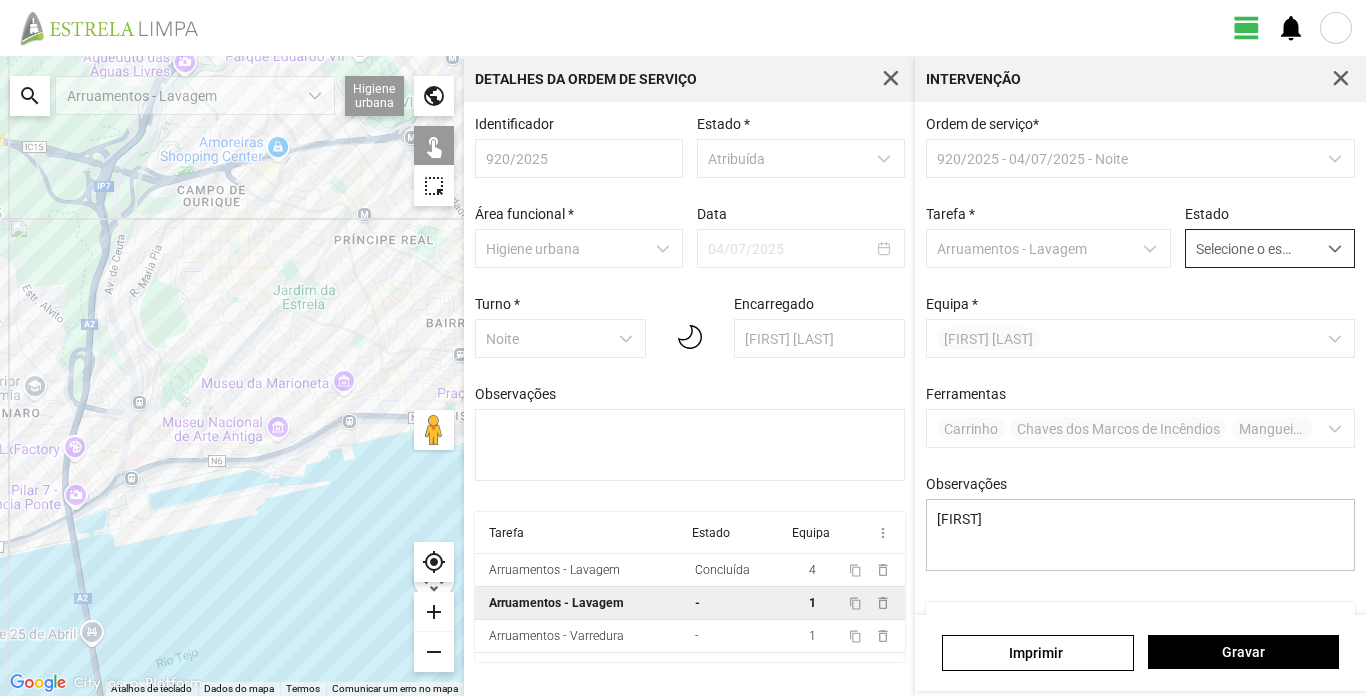 click at bounding box center (1335, 248) 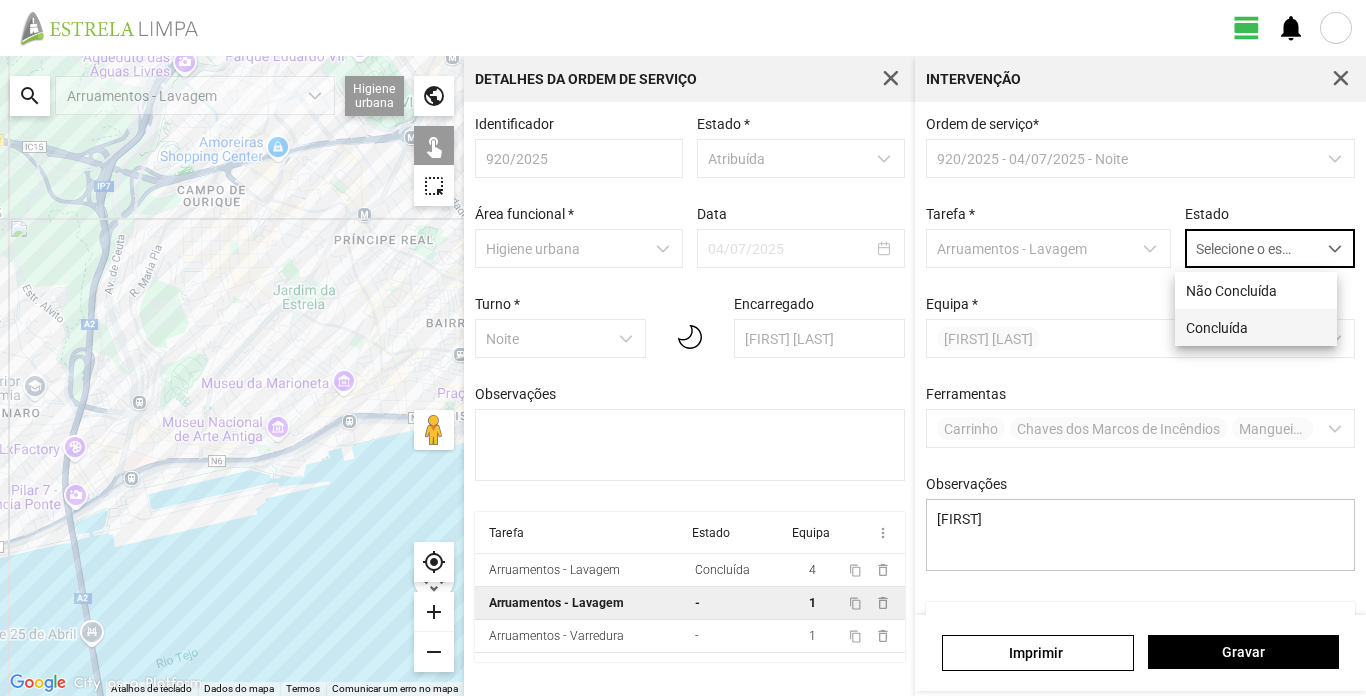 click on "Concluída" at bounding box center (1256, 327) 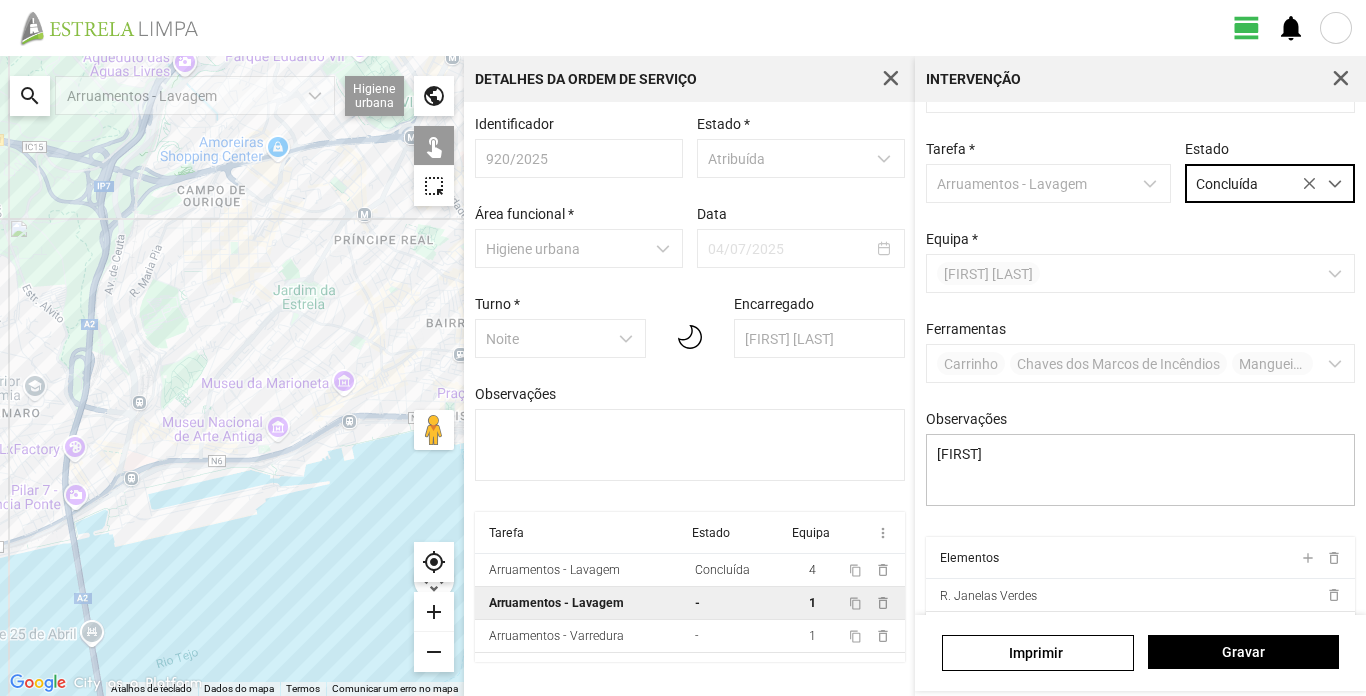 scroll, scrollTop: 137, scrollLeft: 0, axis: vertical 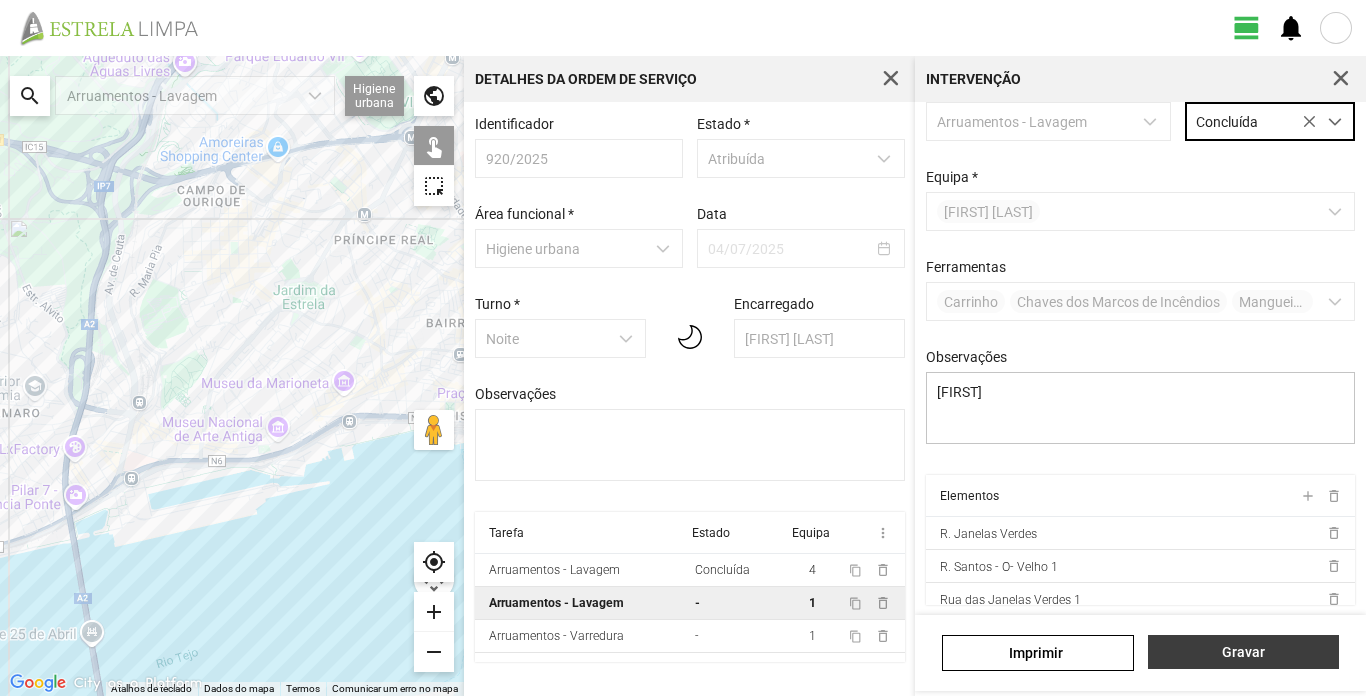 click on "Gravar" at bounding box center [1243, 652] 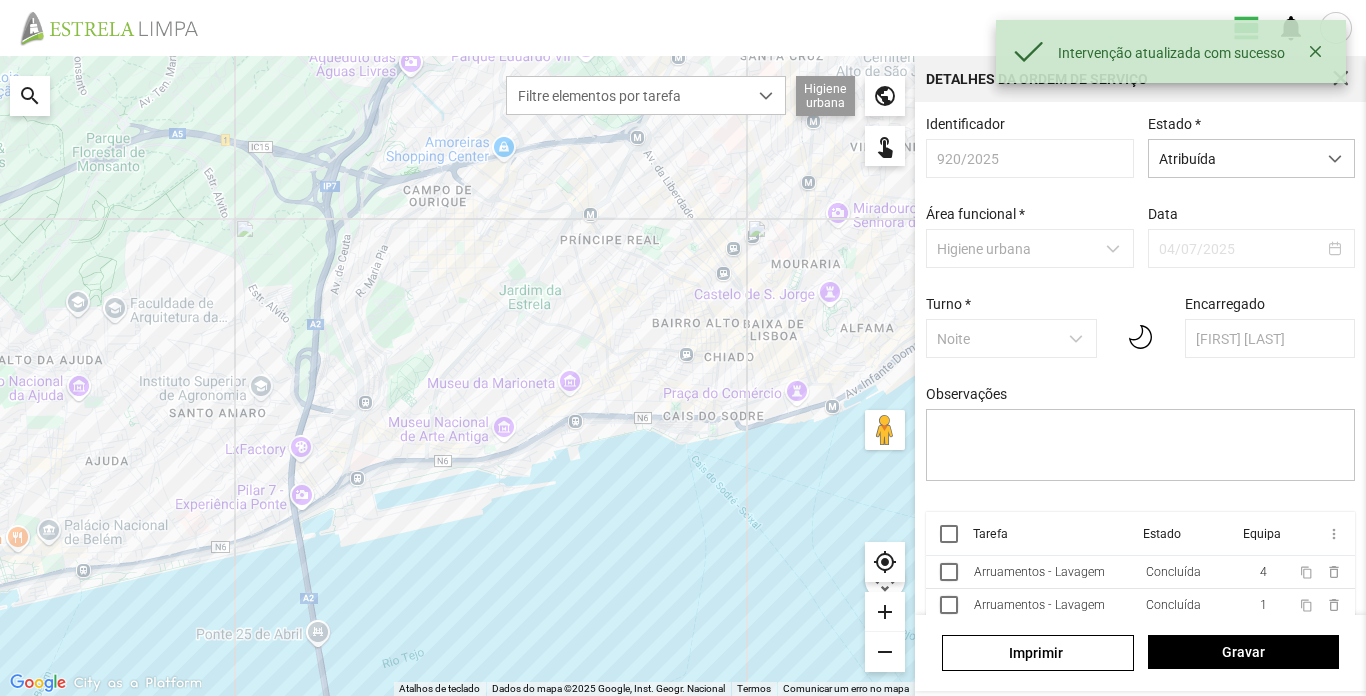 scroll, scrollTop: 13, scrollLeft: 0, axis: vertical 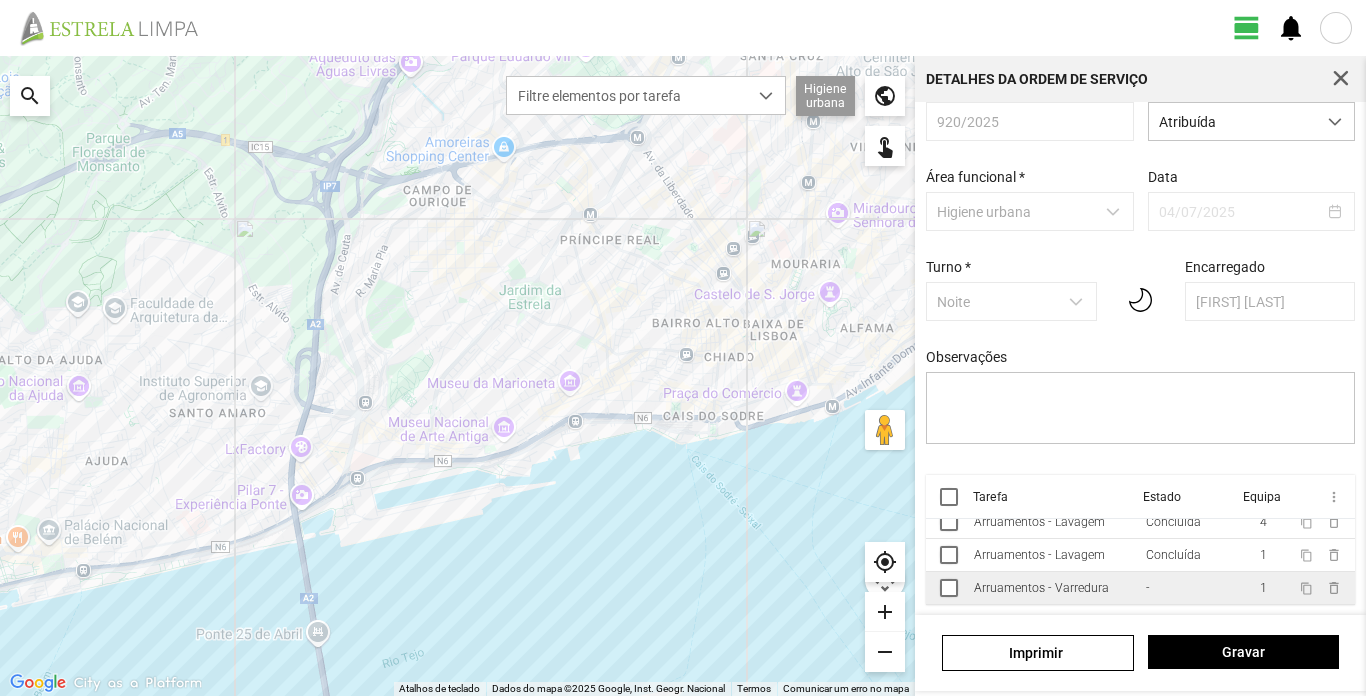click on "Arruamentos - Varredura" at bounding box center (1039, 522) 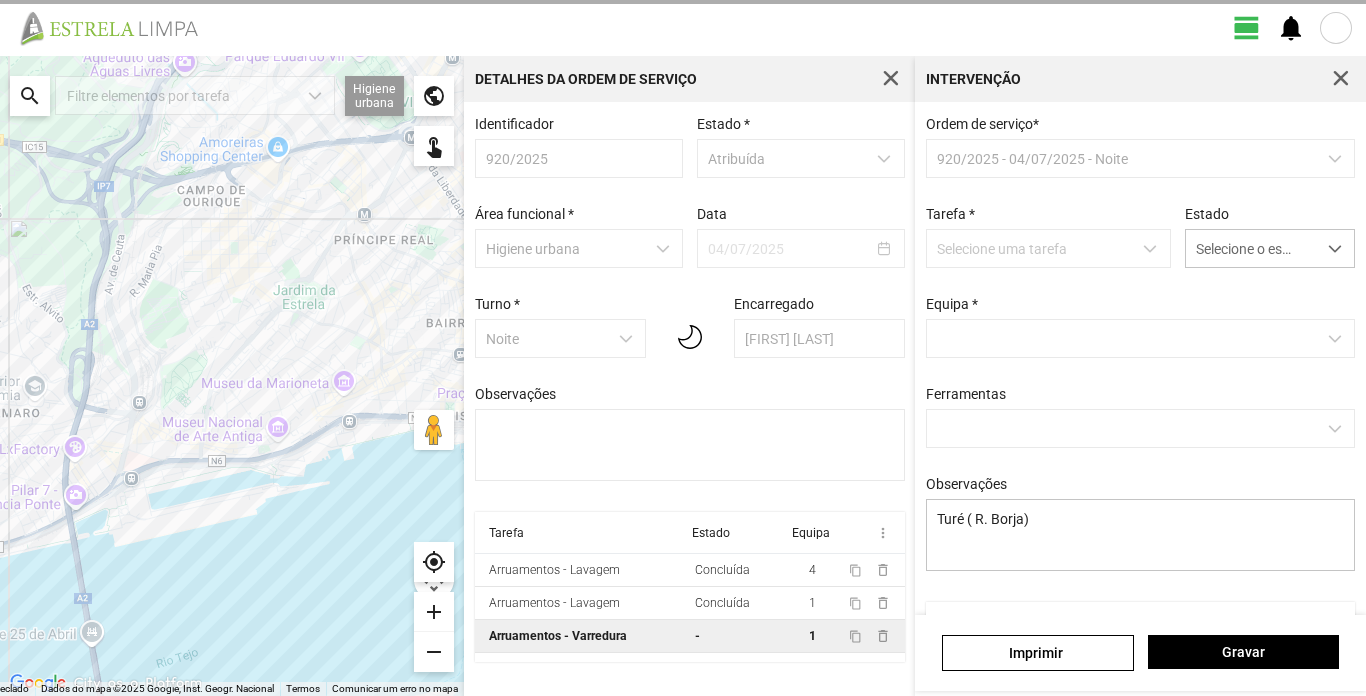 scroll, scrollTop: 0, scrollLeft: 0, axis: both 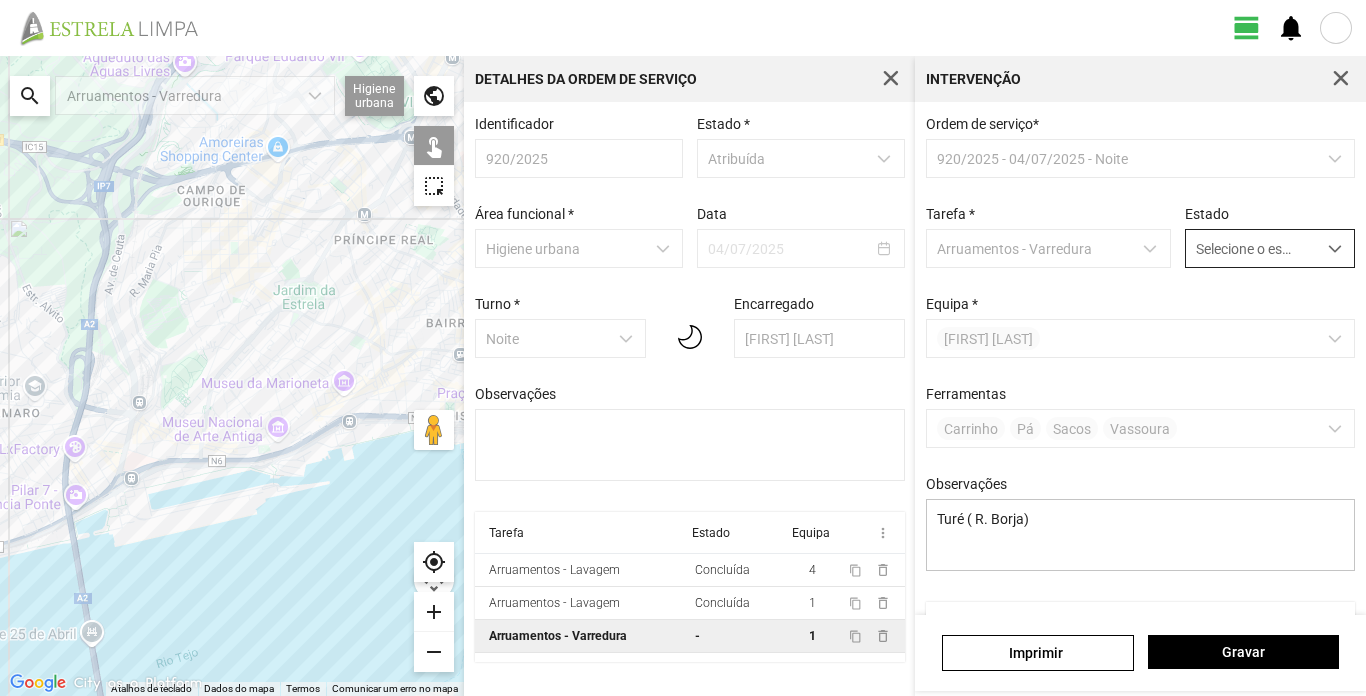 click on "Selecione o estado" at bounding box center (1251, 248) 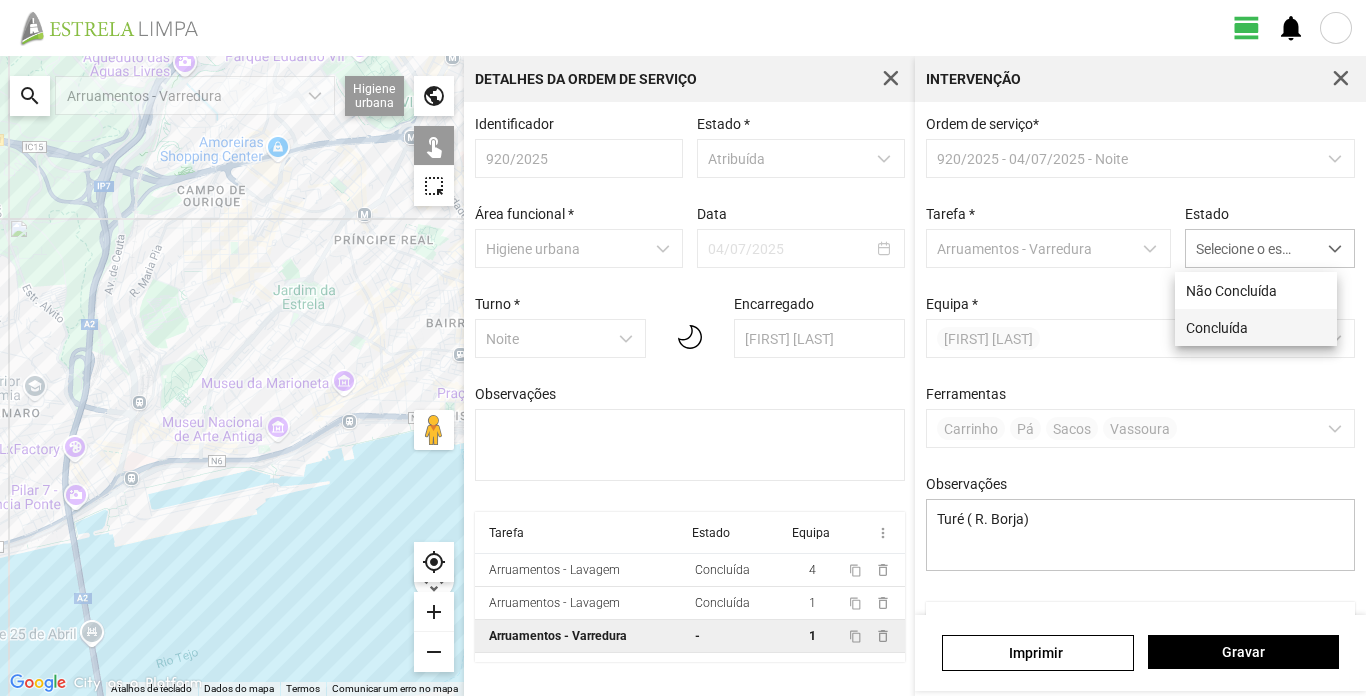 click on "Concluída" at bounding box center [1256, 327] 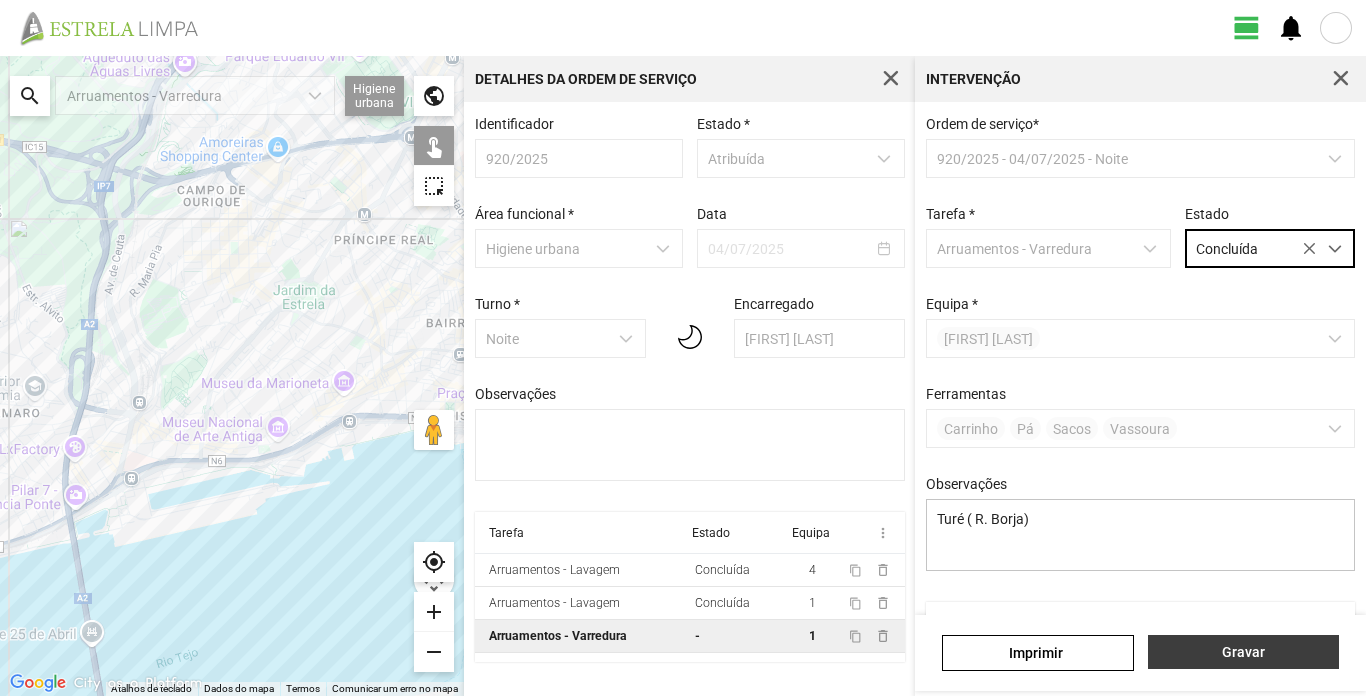 click on "Gravar" at bounding box center [1243, 652] 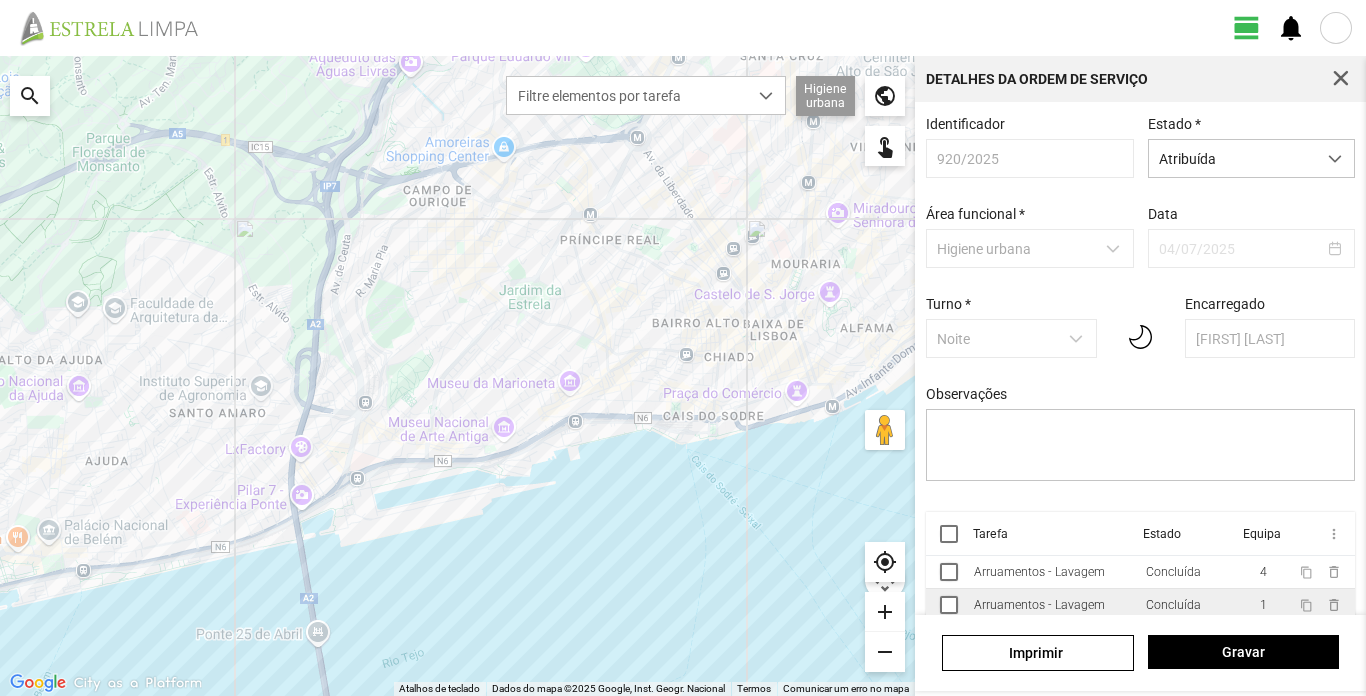 scroll, scrollTop: 13, scrollLeft: 0, axis: vertical 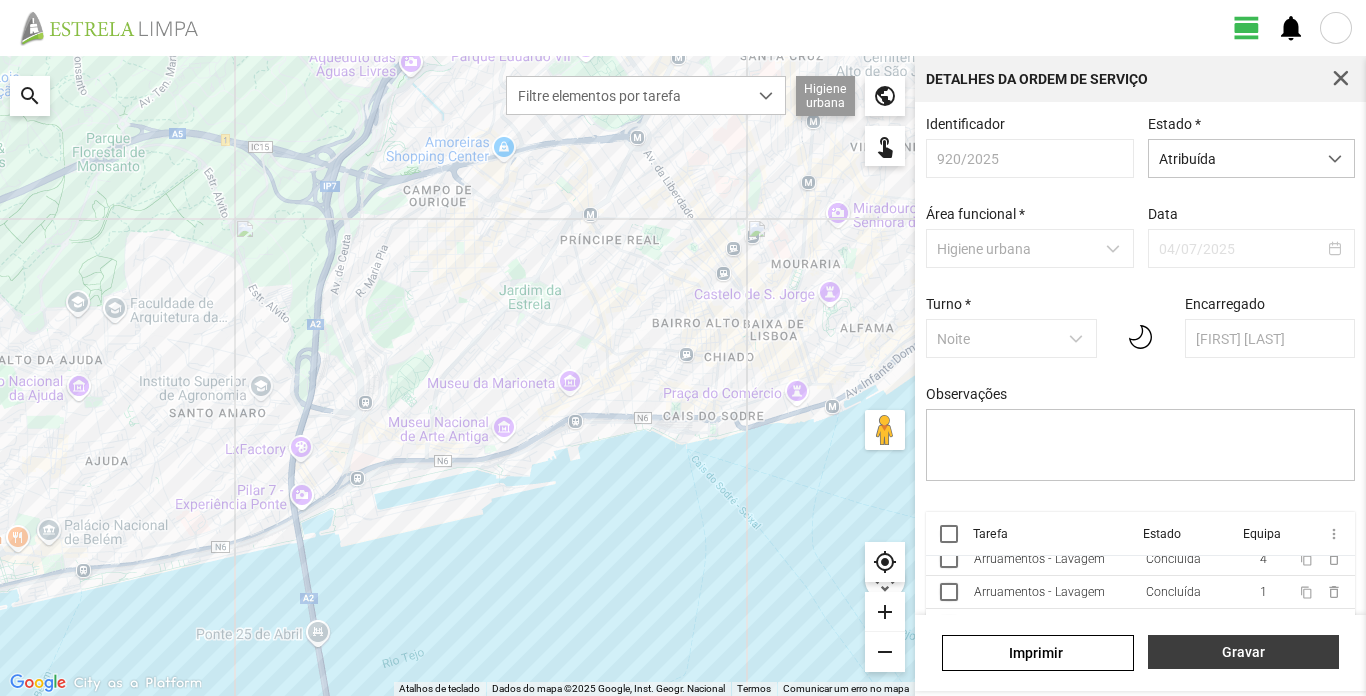 click on "Gravar" at bounding box center (1243, 652) 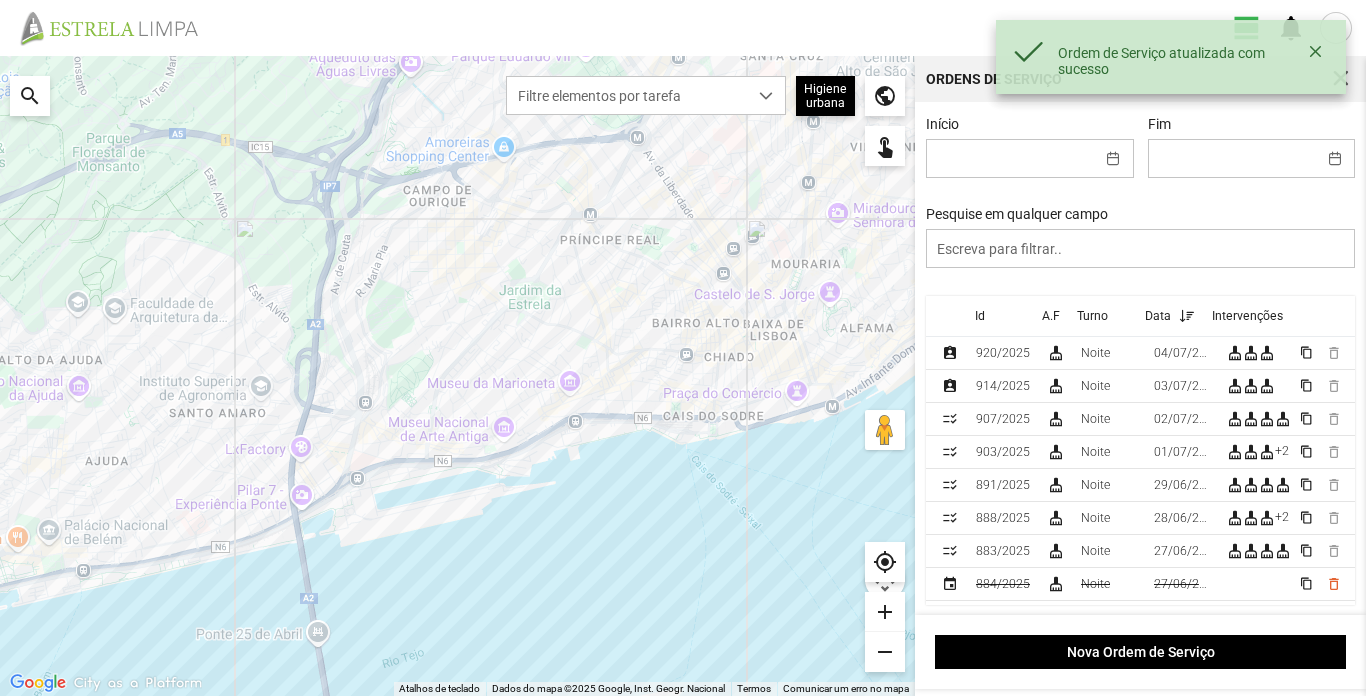 click at bounding box center (1336, 28) 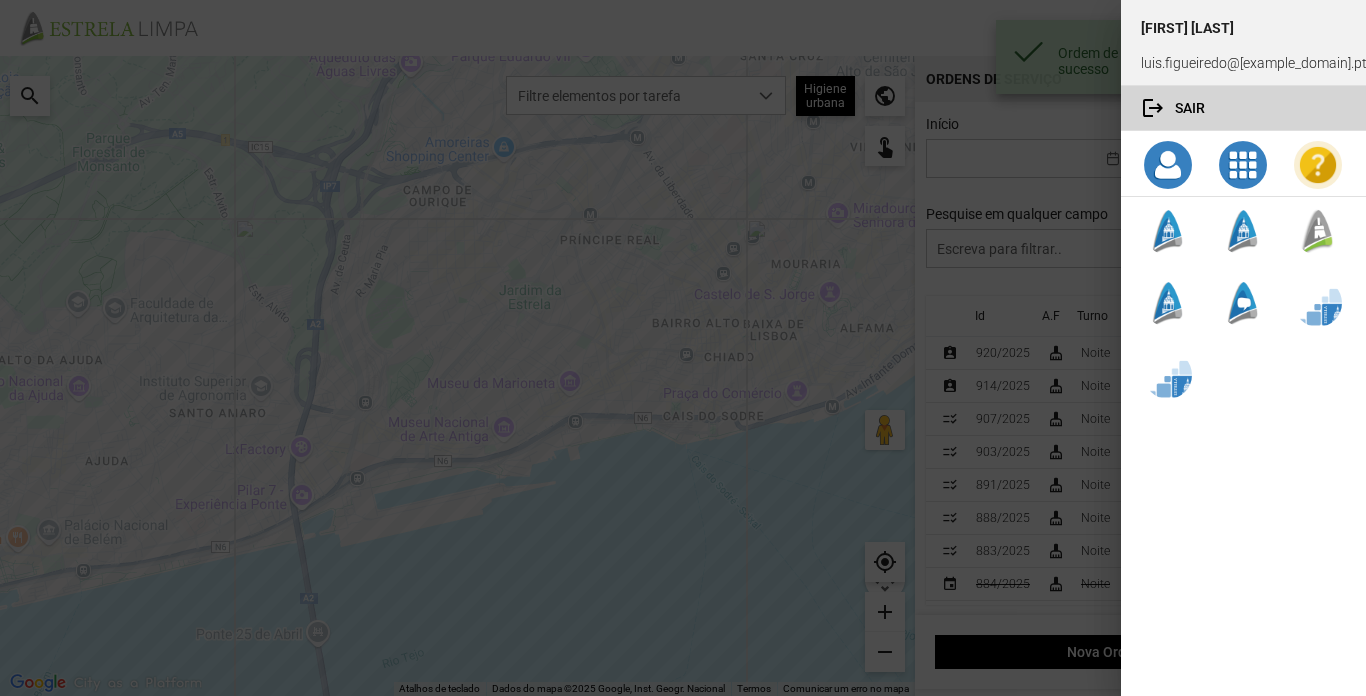 click on "logout  Sair" at bounding box center (1243, 108) 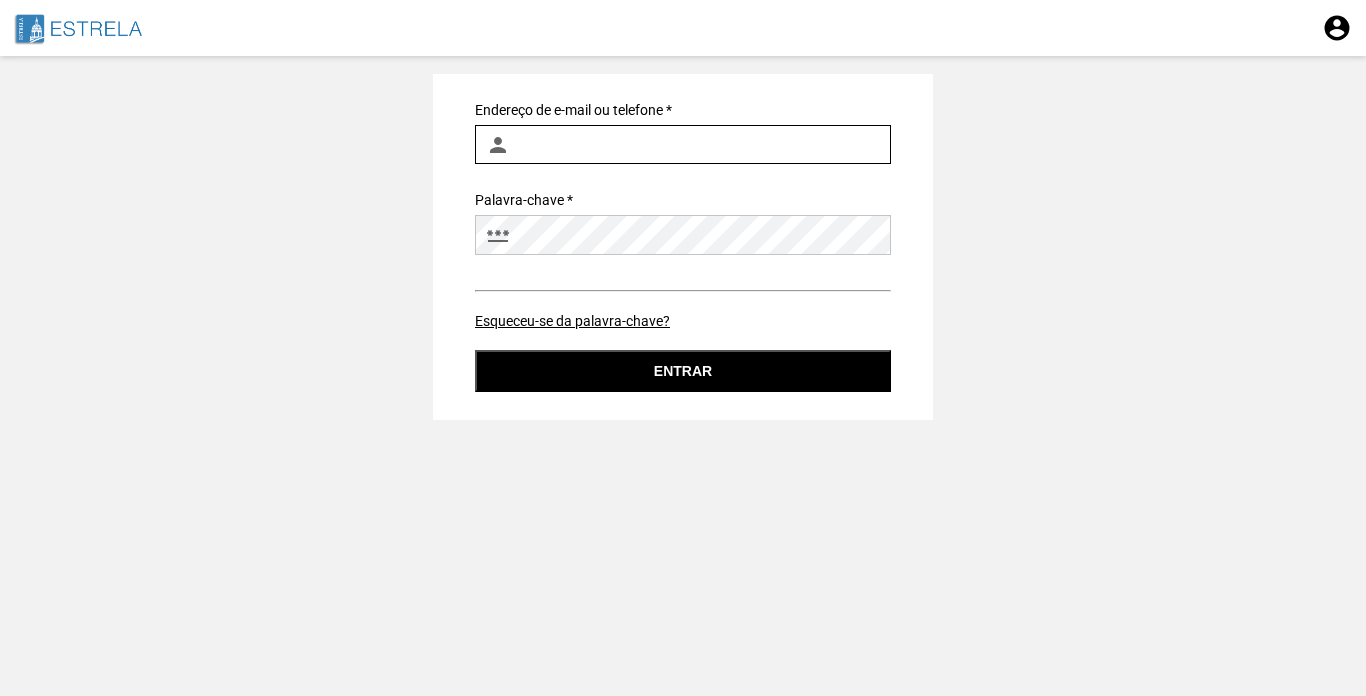 type on "luis.figueiredo@[EXAMPLE_DOMAIN].pt" 